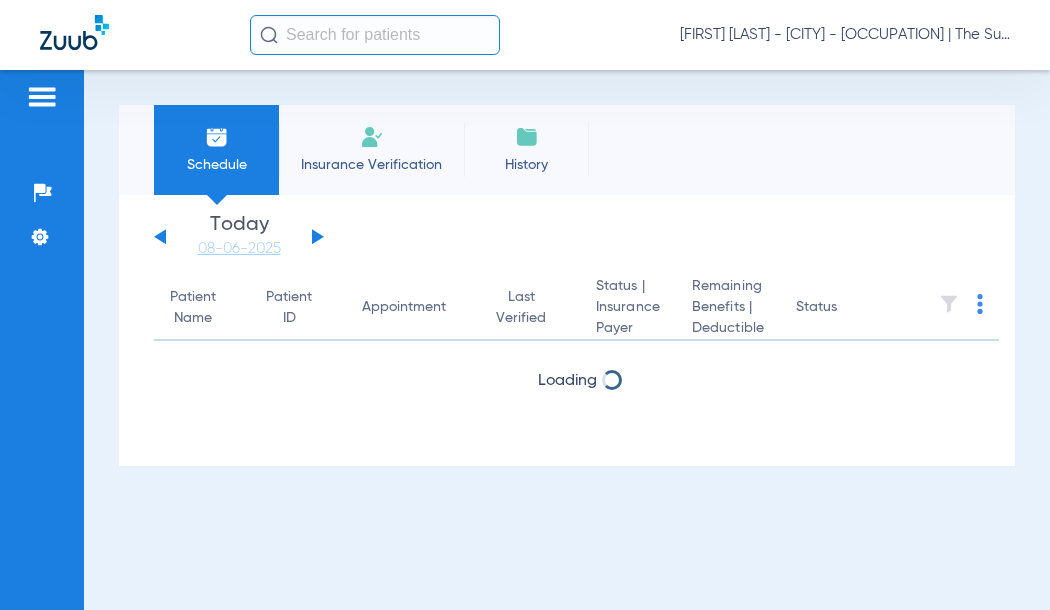scroll, scrollTop: 0, scrollLeft: 0, axis: both 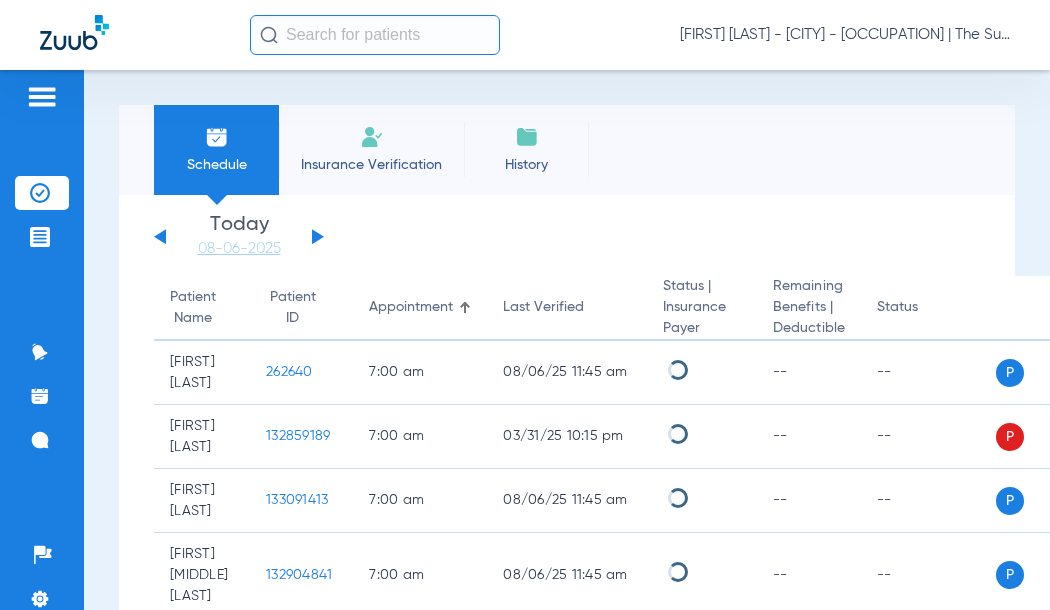 click on "Schedule Insurance Verification History  Last Appt. Sync Time:   Today - 05:07 PM   Monday   06-02-2025   Tuesday   06-03-2025   Wednesday   06-04-2025   Thursday   06-05-2025   Friday   06-06-2025   Saturday   06-07-2025   Sunday   06-08-2025   Monday   06-09-2025   Tuesday   06-10-2025   Wednesday   06-11-2025   Thursday   06-12-2025   Friday   06-13-2025   Saturday   06-14-2025   Sunday   06-15-2025   Monday   06-16-2025   Tuesday   06-17-2025   Wednesday   06-18-2025   Thursday   06-19-2025   Friday   06-20-2025   Saturday   06-21-2025   Sunday   06-22-2025   Monday   06-23-2025   Tuesday   06-24-2025   Wednesday   06-25-2025   Thursday   06-26-2025   Friday   06-27-2025   Saturday   06-28-2025   Sunday   06-29-2025   Monday   06-30-2025   Tuesday   07-01-2025   Wednesday   07-02-2025   Thursday   07-03-2025   Friday   07-04-2025   Saturday   07-05-2025   Sunday   07-06-2025   Monday   07-07-2025   Tuesday   07-08-2025   Wednesday   07-09-2025   Thursday   07-10-2025   Friday   07-11-2025   Saturday  Su 1" at bounding box center [567, 340] 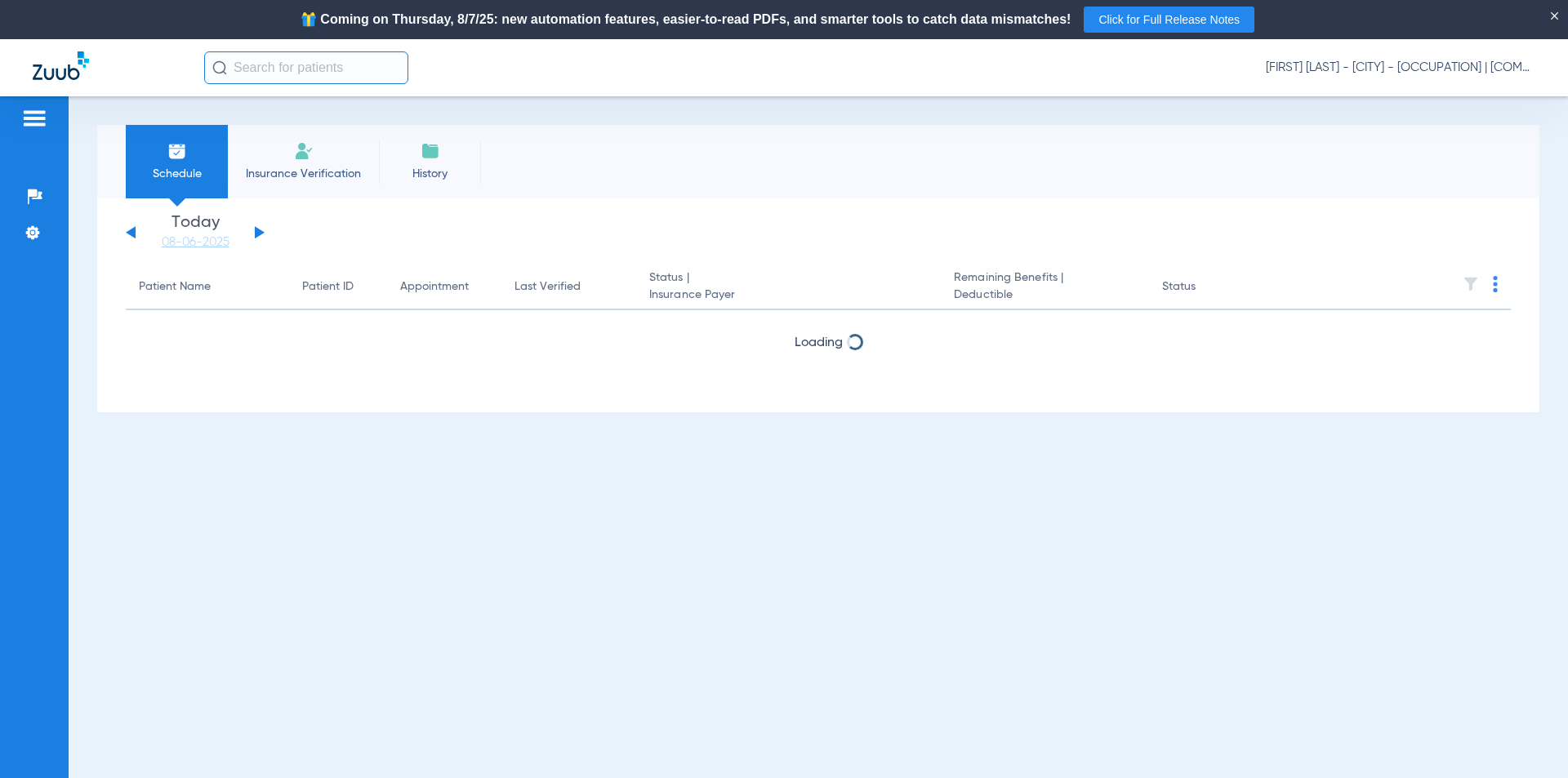 scroll, scrollTop: 0, scrollLeft: 0, axis: both 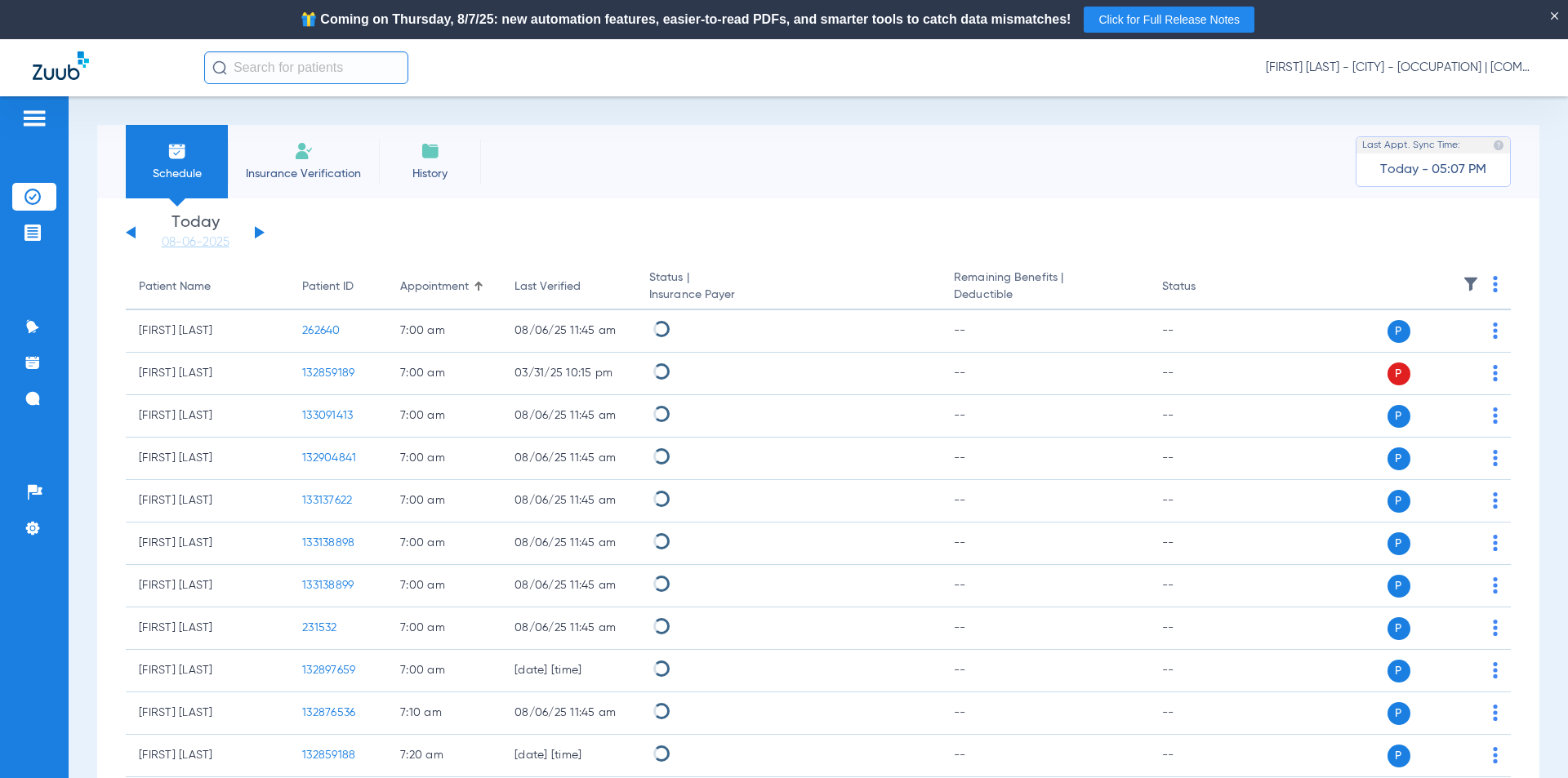 click 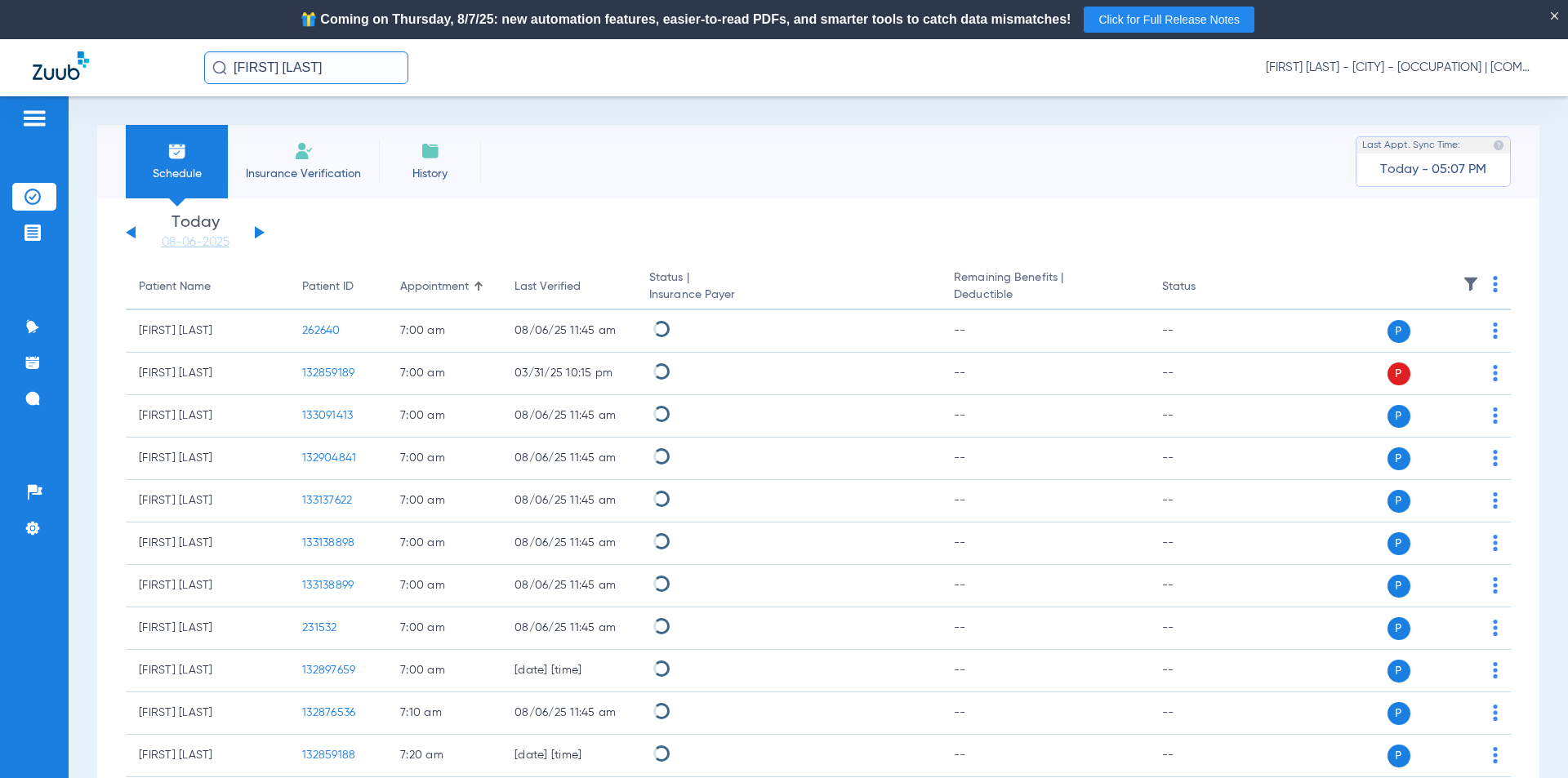 type on "[FIRST] [LAST]" 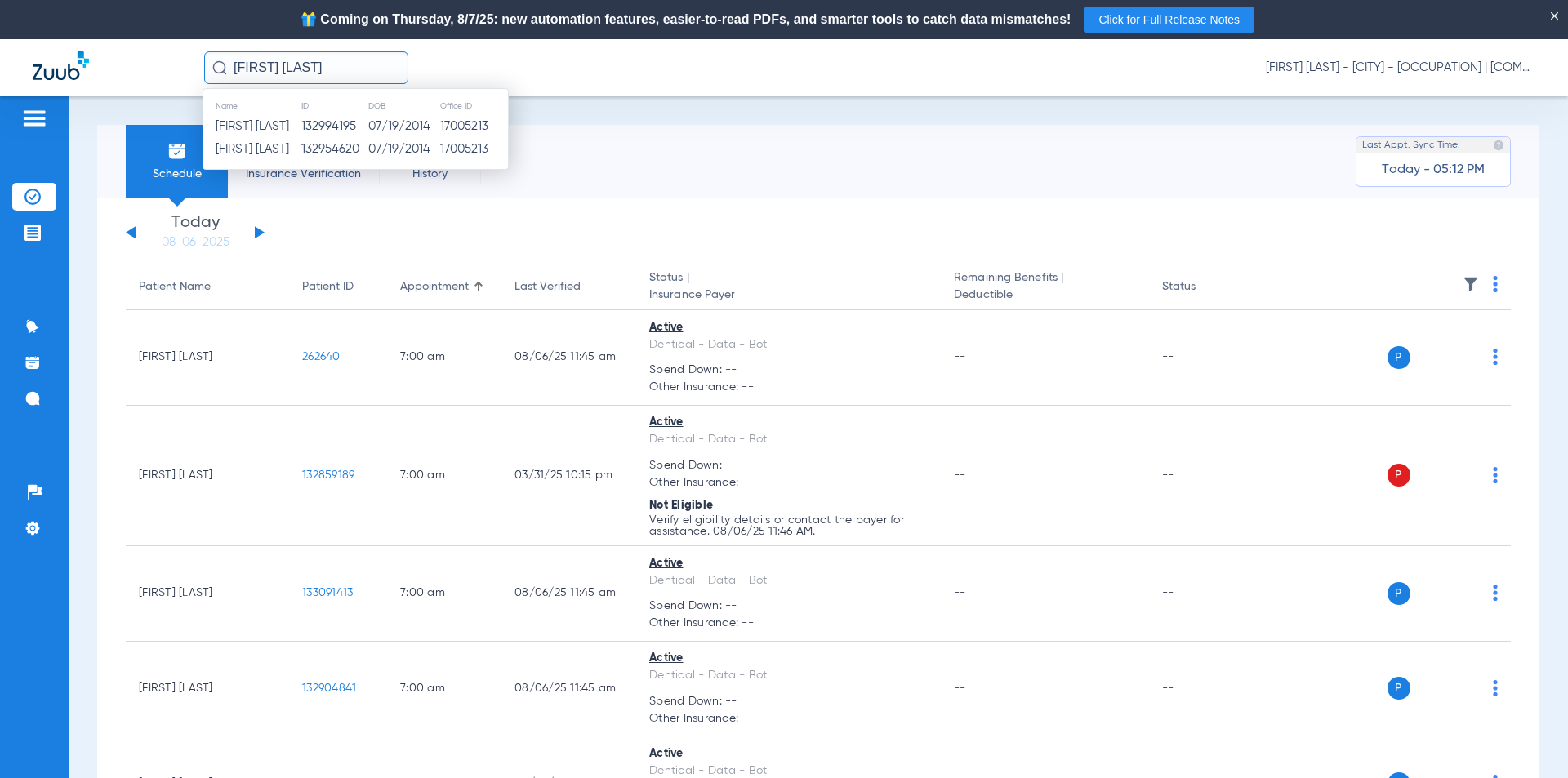 click on "132994195" 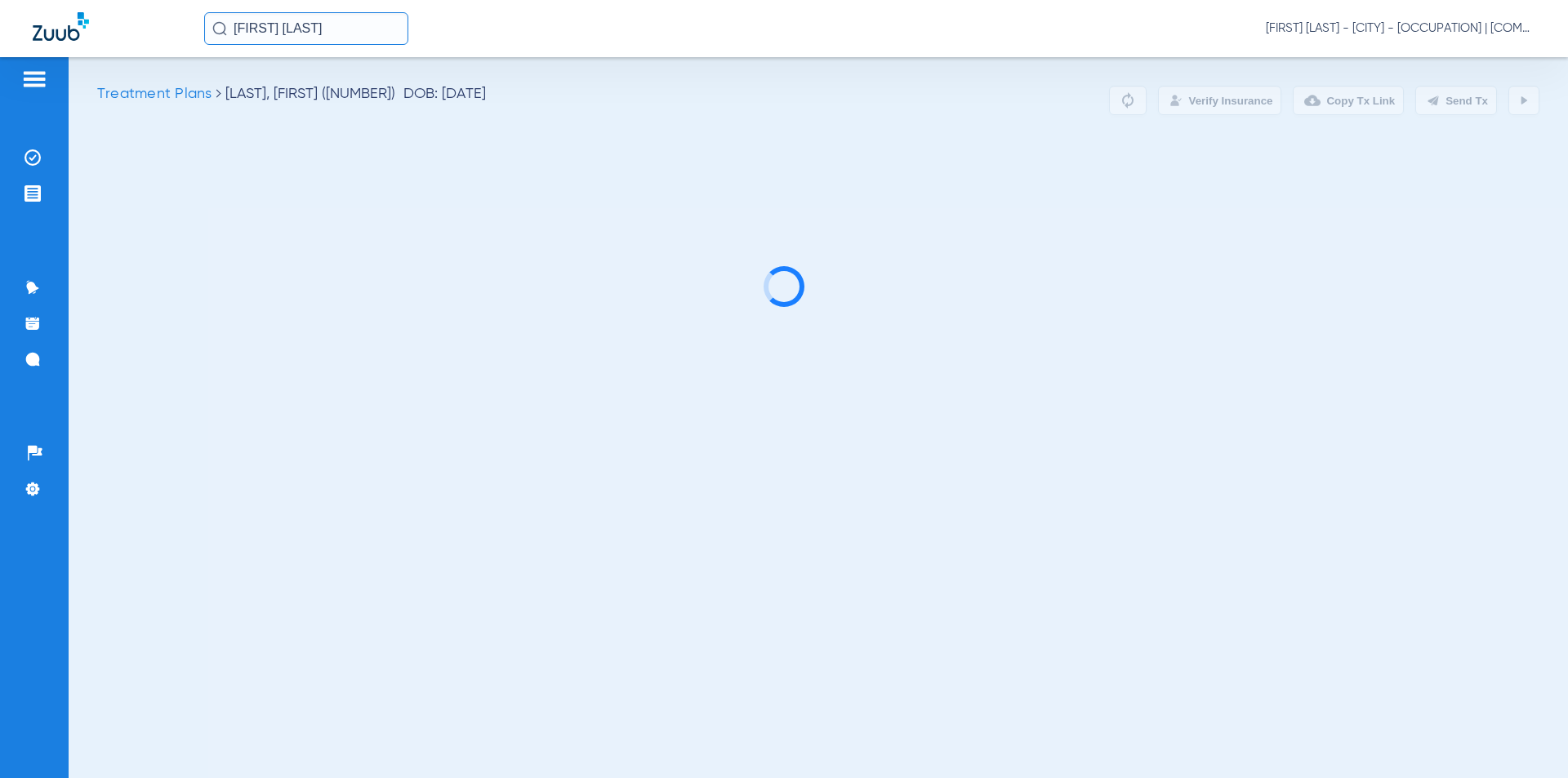 click on "[FIRST] [LAST]" 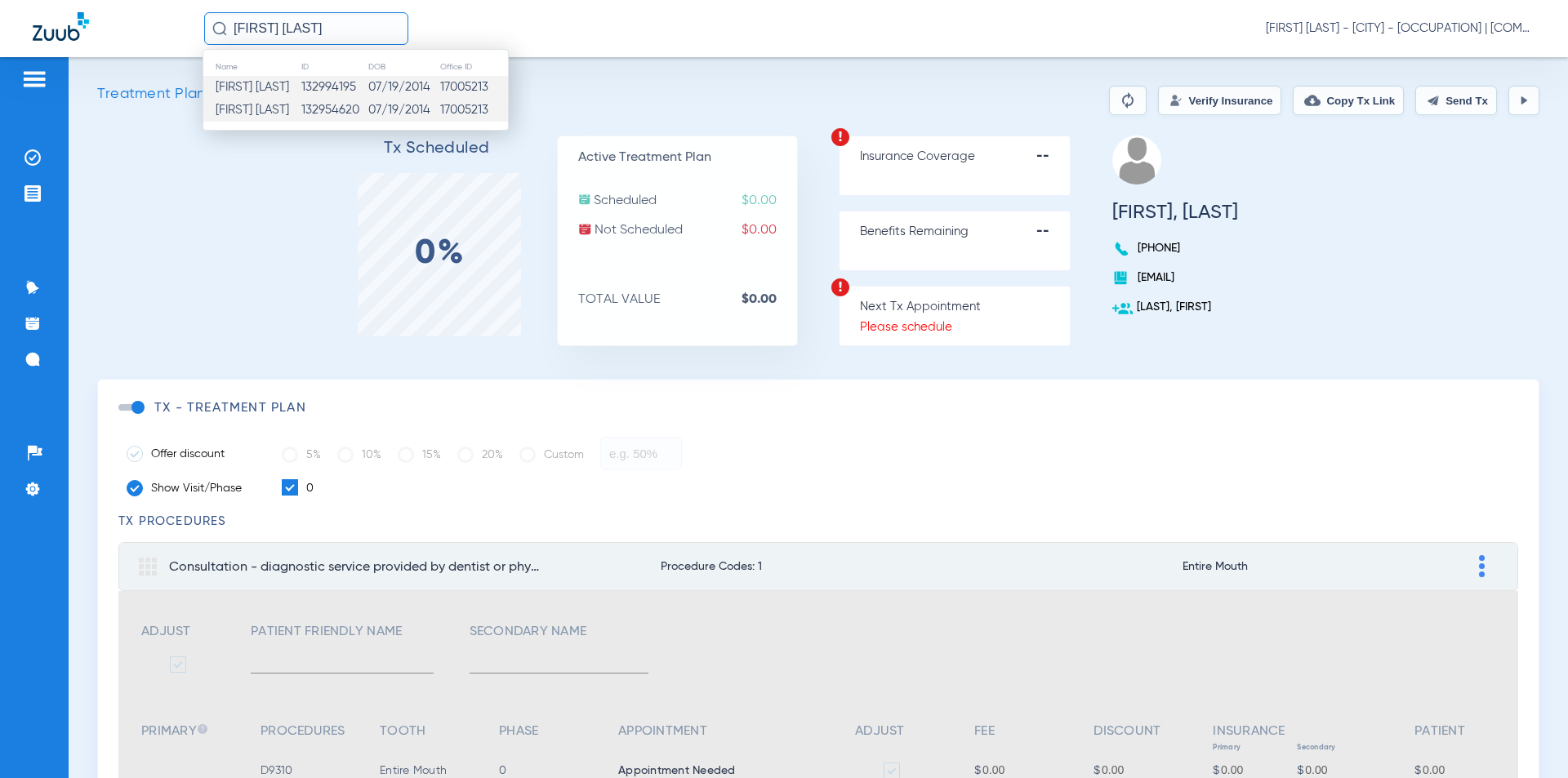 click on "132954620" 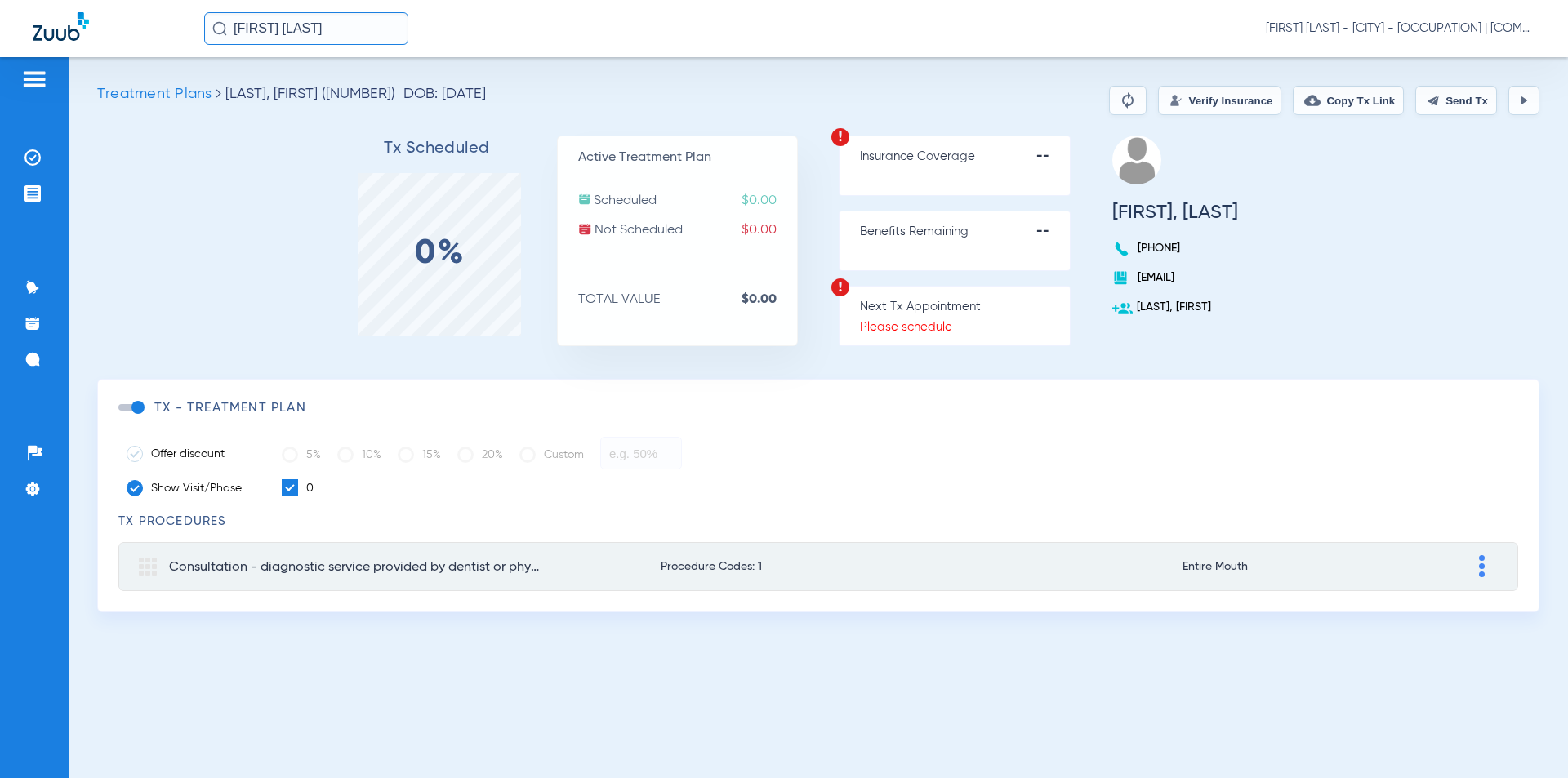 click on "Verify Insurance" 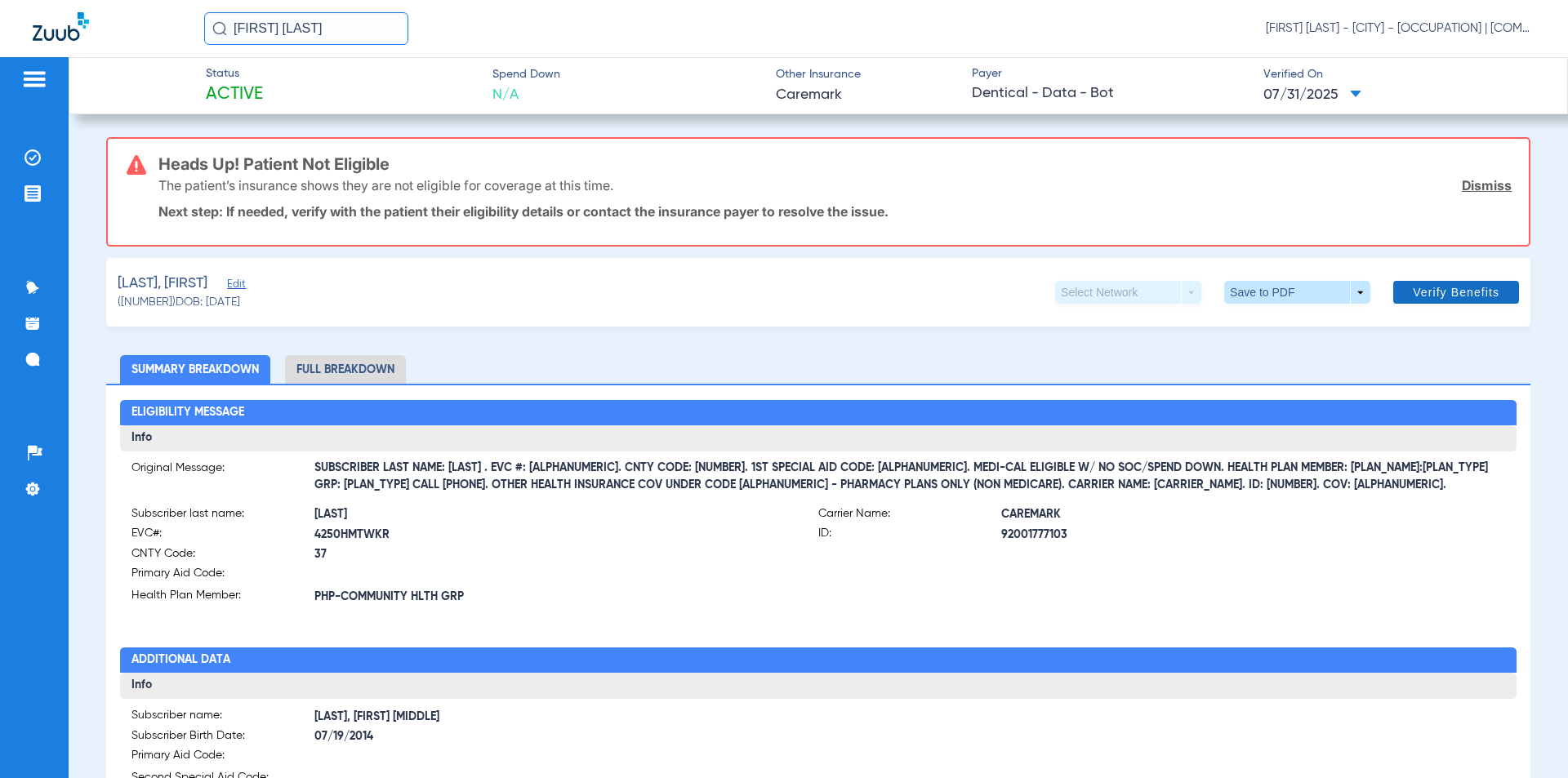 click on "Verify Benefits" 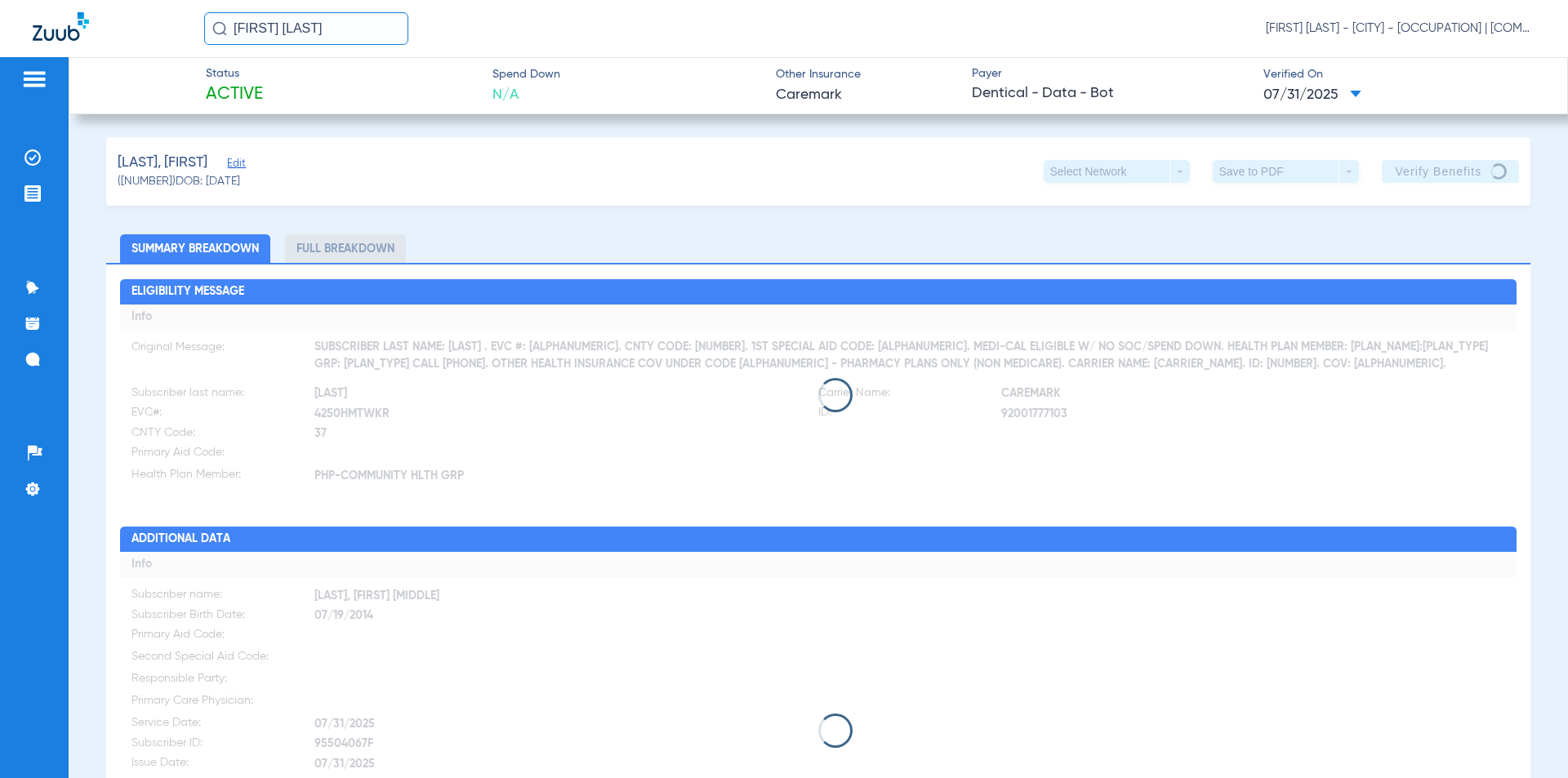 click on "Status Active Spend Down  N/A   Other Insurance  Caremark Payer Dentical - Data - Bot  Verified On
[DATE]   [LAST], [FIRST]   Edit   ([NUMBER])   DOB: [DATE]   Select Network  arrow_drop_down  Save to PDF  arrow_drop_down  Verify Benefits   Subscriber Information   First name  [FIRST]  Last name  [LAST]  DOB  mm / dd / yyyy [DATE]  Member ID  [NUMBER]  Group ID (optional)  Medical  Insurance Payer   Insurance
Dentical - Data - Bot  Provider   Dentist
[FIRST] [LAST]  [NUMBER]  Summary Breakdown   Full Breakdown  Eligibility Message Info Original Message:  SUBSCRIBER LAST NAME: [LAST] . EVC #: [ID]. CNTY CODE: 37. 1ST SPECIAL AID CODE: T1. MEDI-CAL ELIGIBLE W/ NO SOC/SPEND DOWN. HEALTH PLAN MEMBER: PHP-COMMUNITY HLTH GRP: MEDICAL CALL ([PHONE]). OTHER HEALTH INSURANCE COV UNDER CODE Q - PHARMACY PLANS ONLY (NON MEDICARE). CARRIER NAME: CAREMARK. ID: [NUMBER]. COV: P.  Subscriber last name:  [LAST]  EVC#:  [ID]  CNTY Code:  37  Primary Aid Code:    Health Plan Member: Carrier Name:" 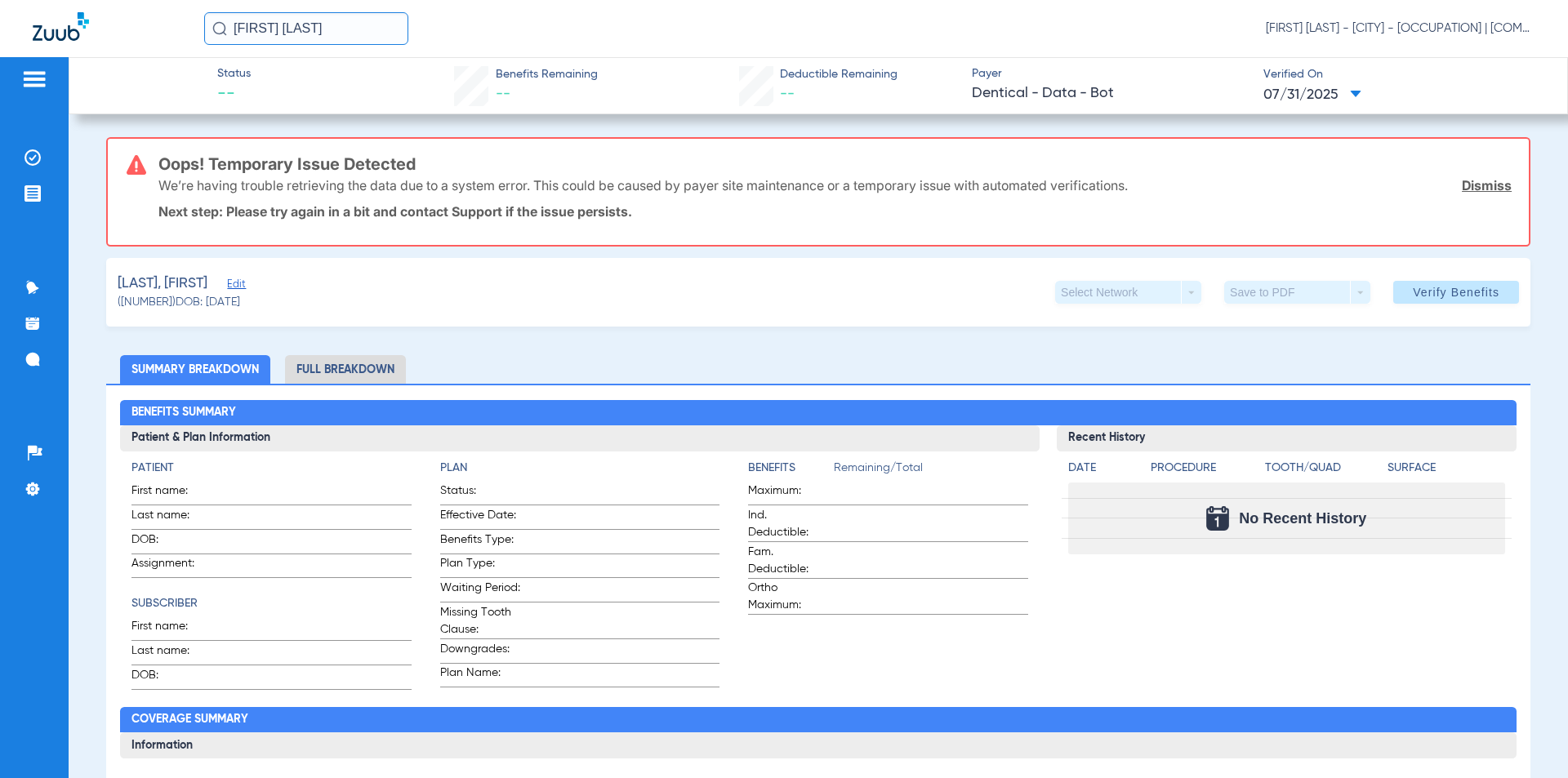 click on "Next step: Please try again in a bit and contact Support if the issue persists." at bounding box center (835, 211) 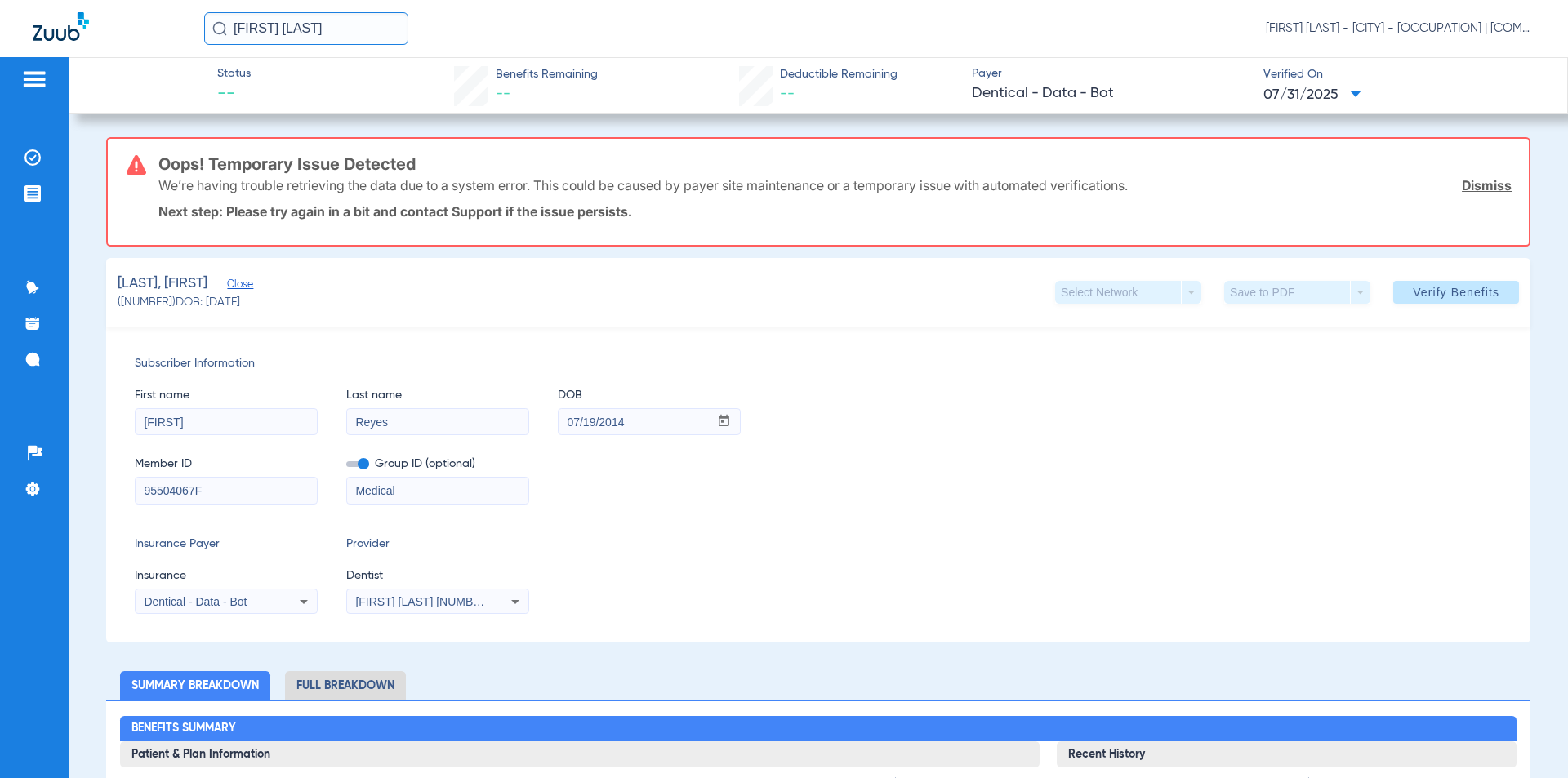 drag, startPoint x: 169, startPoint y: 500, endPoint x: 126, endPoint y: 508, distance: 43.737855 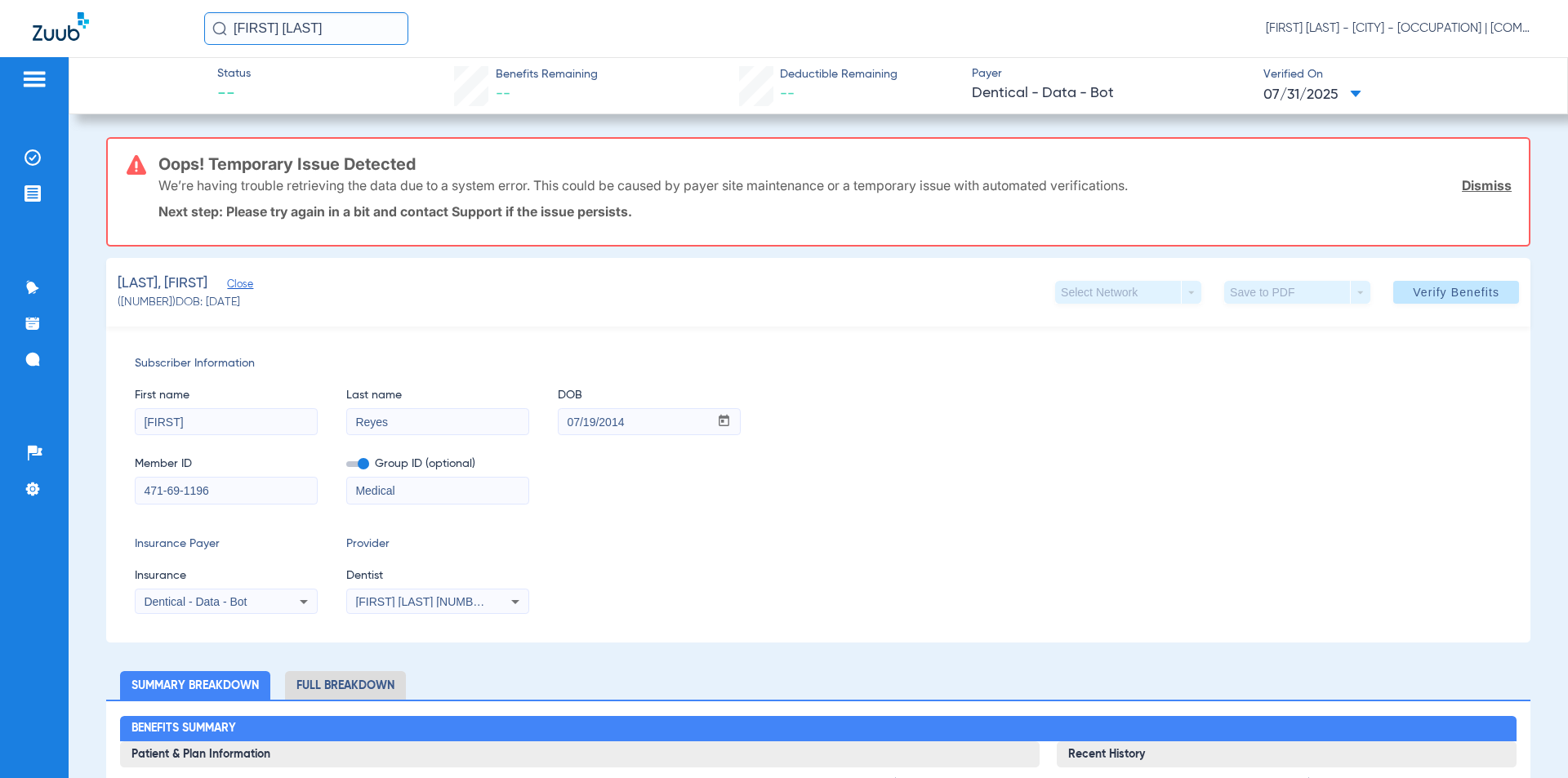 click on "471-69-1196" at bounding box center [226, 491] 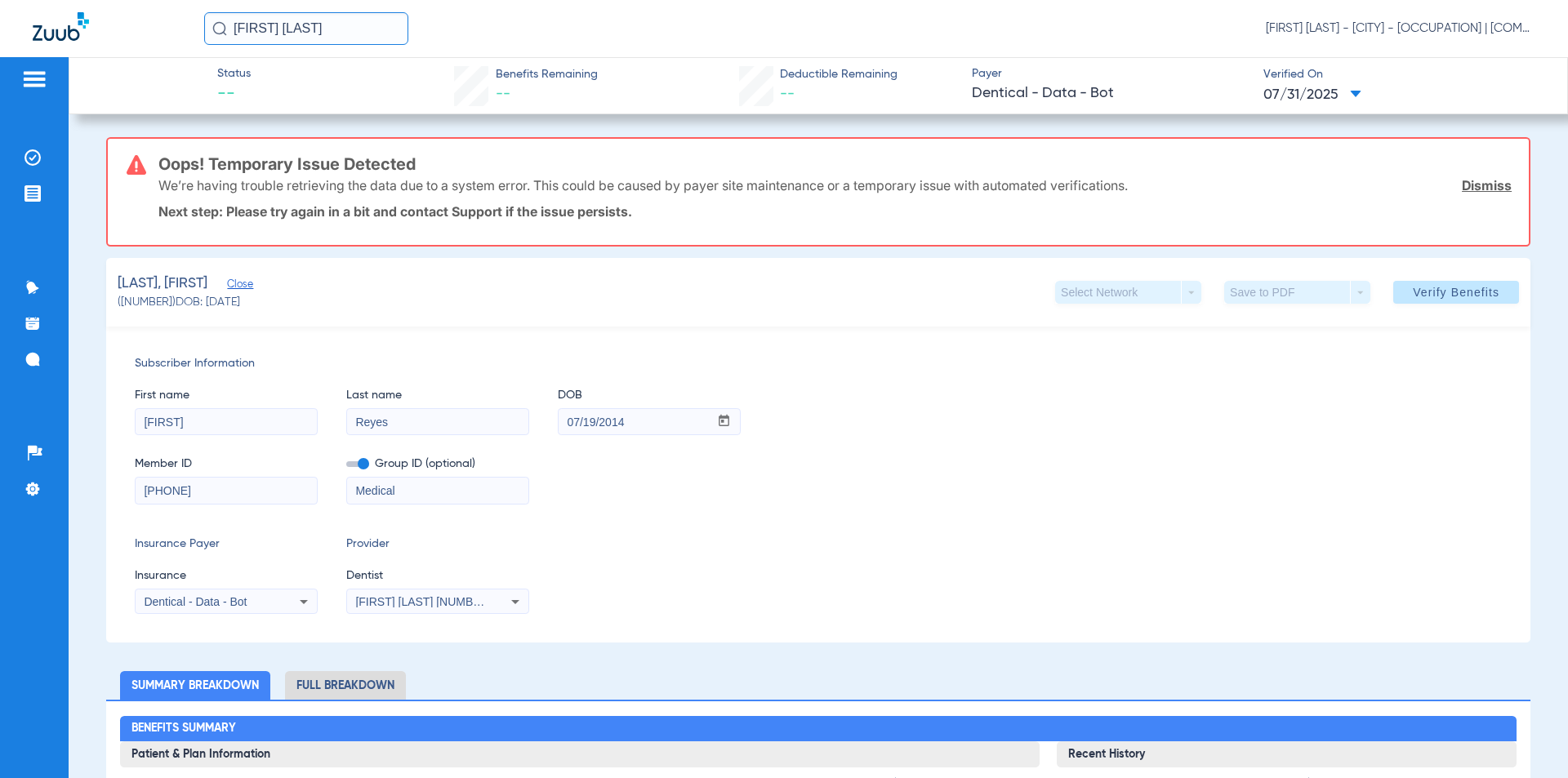 click on "[PHONE]" at bounding box center [226, 491] 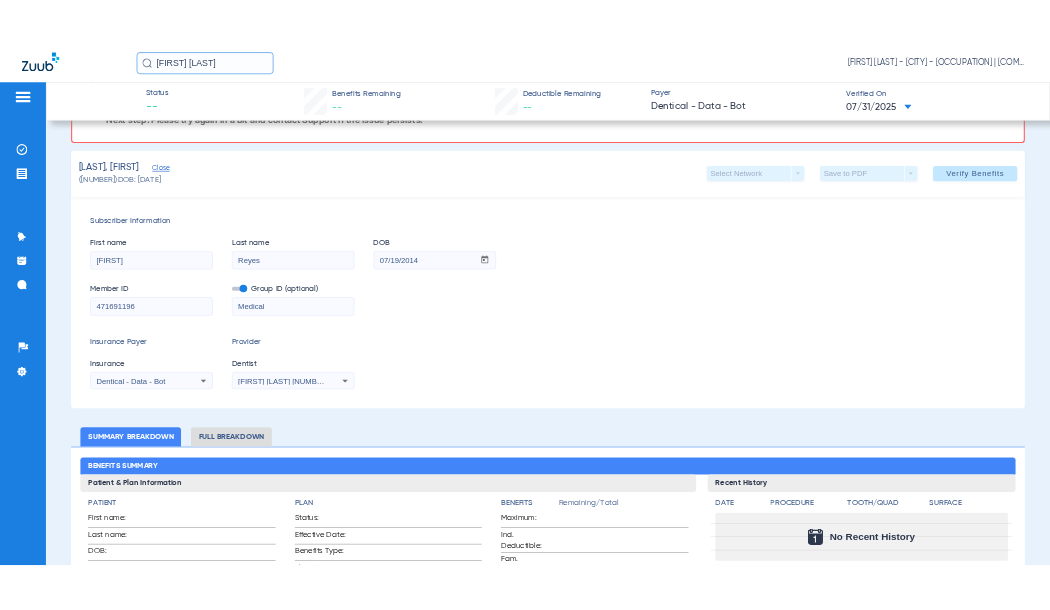 scroll, scrollTop: 0, scrollLeft: 0, axis: both 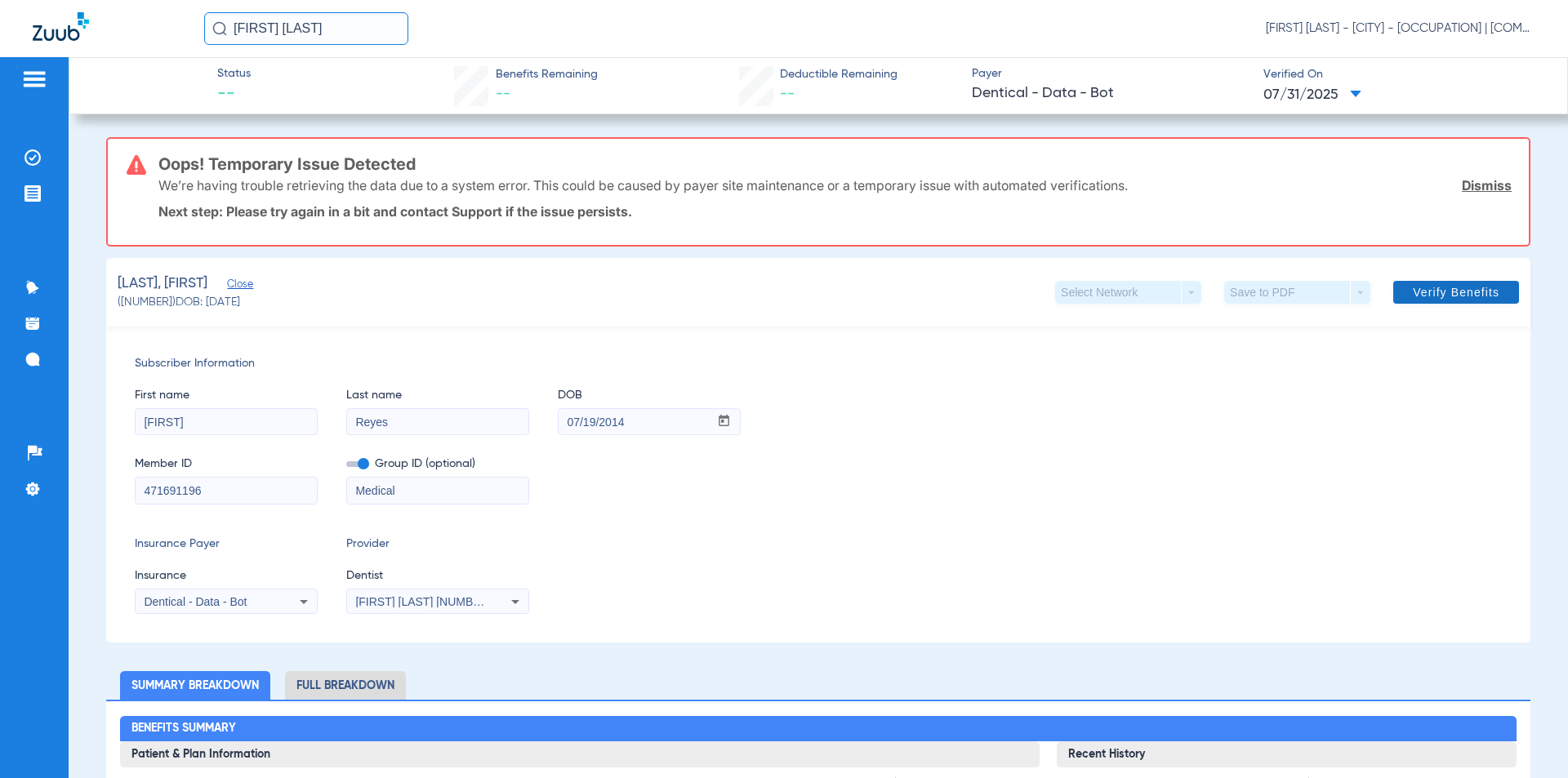 type on "471691196" 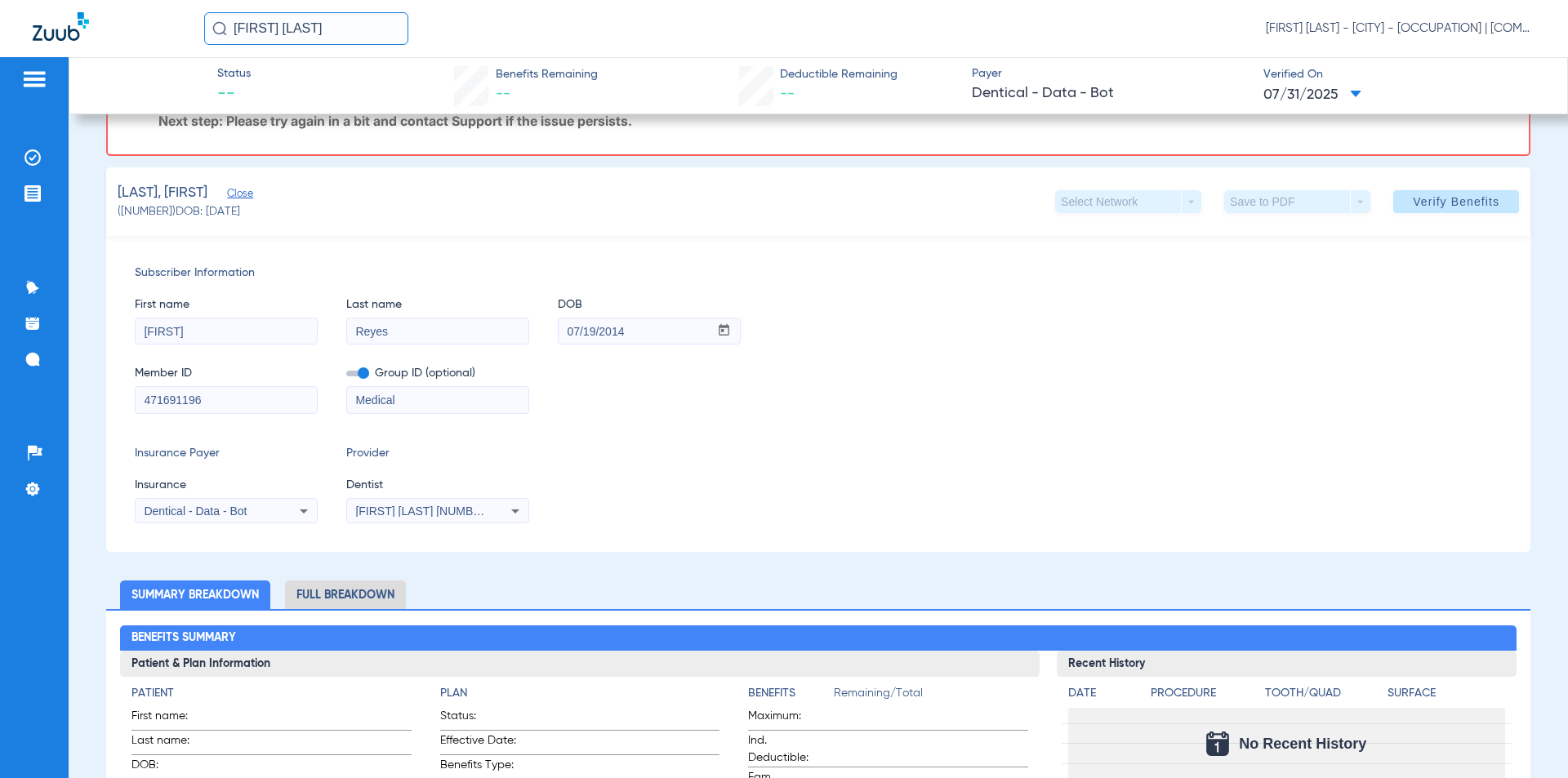 scroll, scrollTop: 0, scrollLeft: 0, axis: both 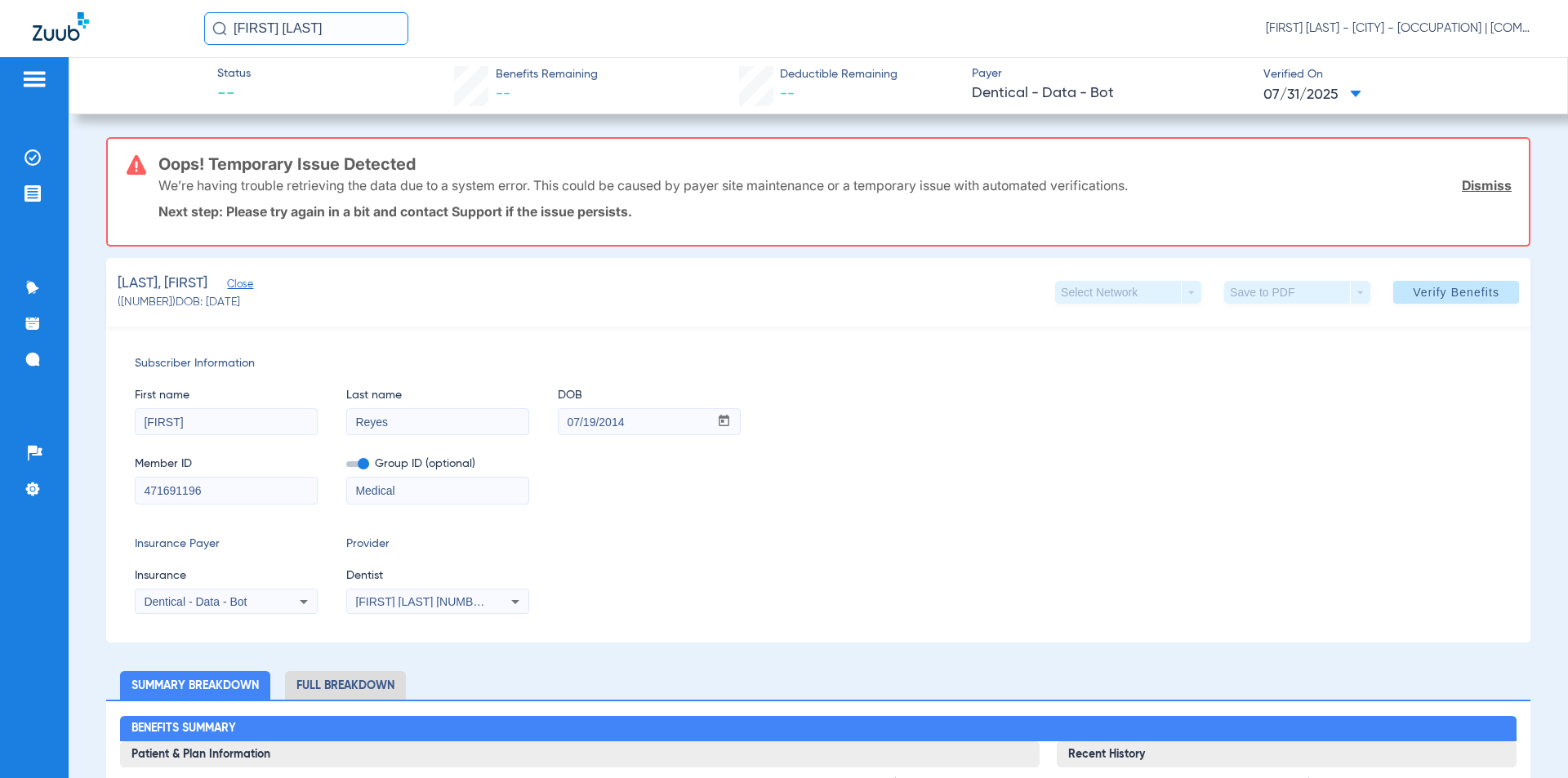 click on "Dismiss" 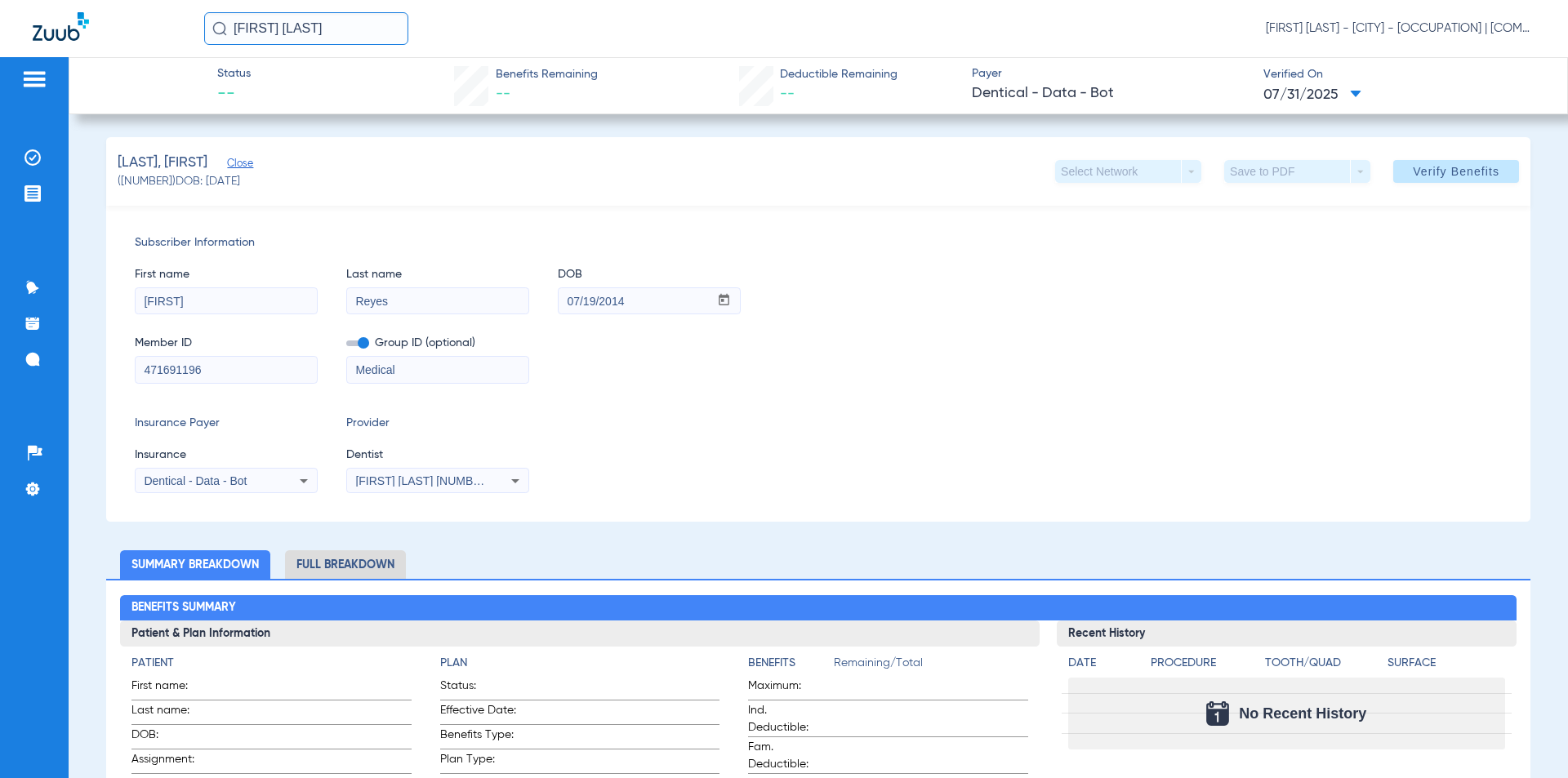 click on "[FIRST] [LAST] [NUMBER]" at bounding box center [423, 481] 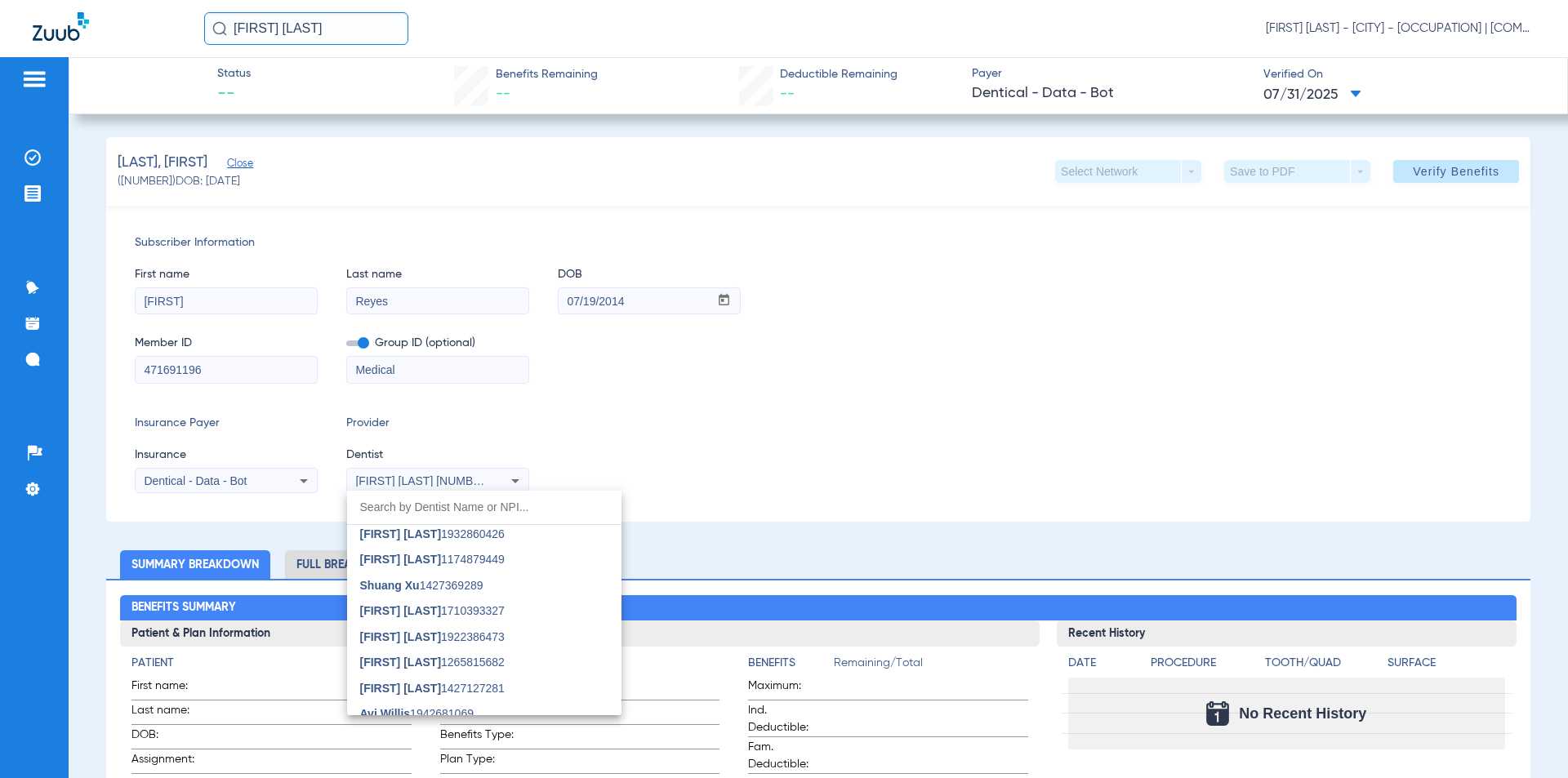 scroll, scrollTop: 1306, scrollLeft: 0, axis: vertical 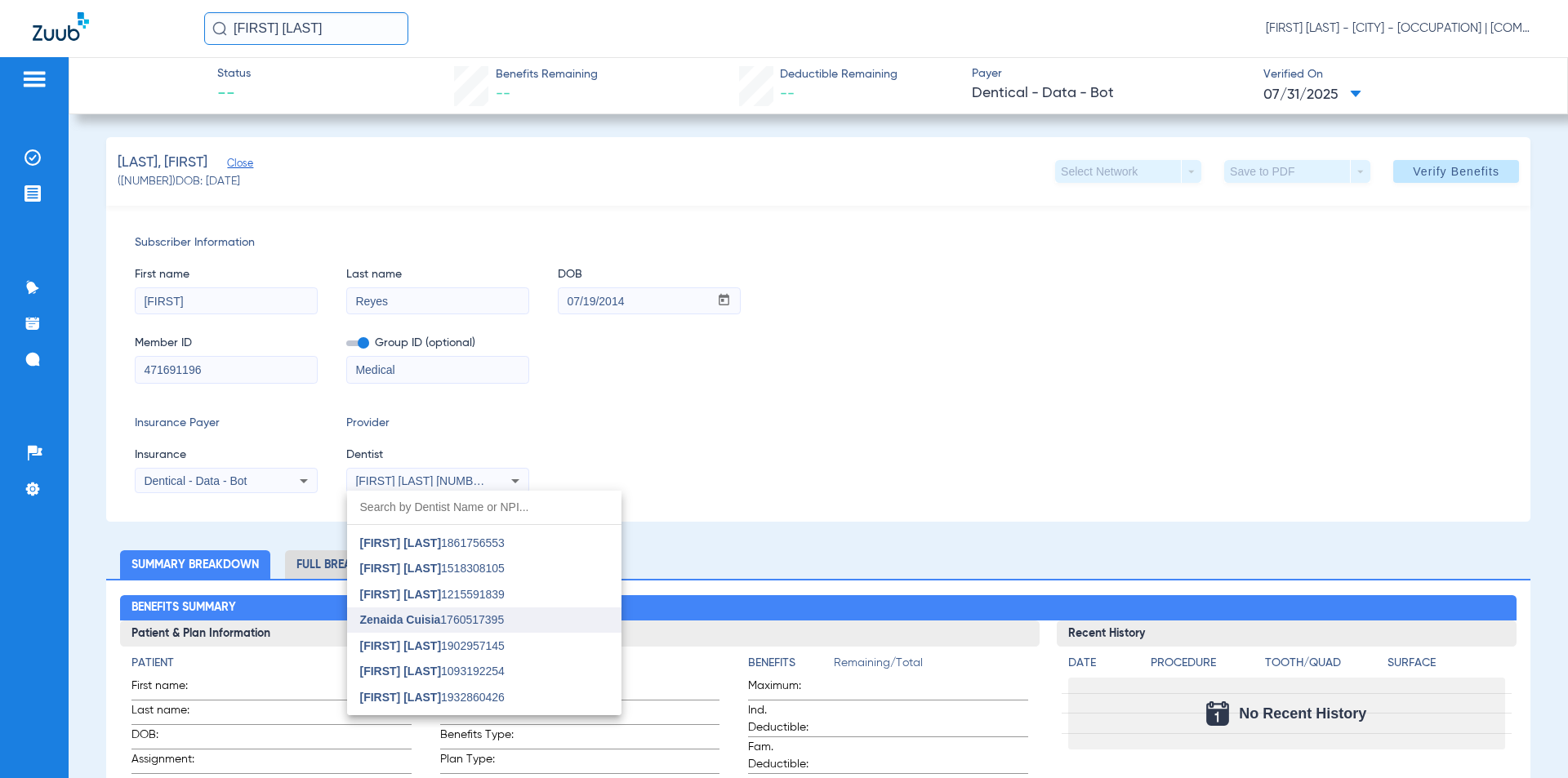 click on "[FIRST] [LAST] [NUMBER]" at bounding box center [432, 620] 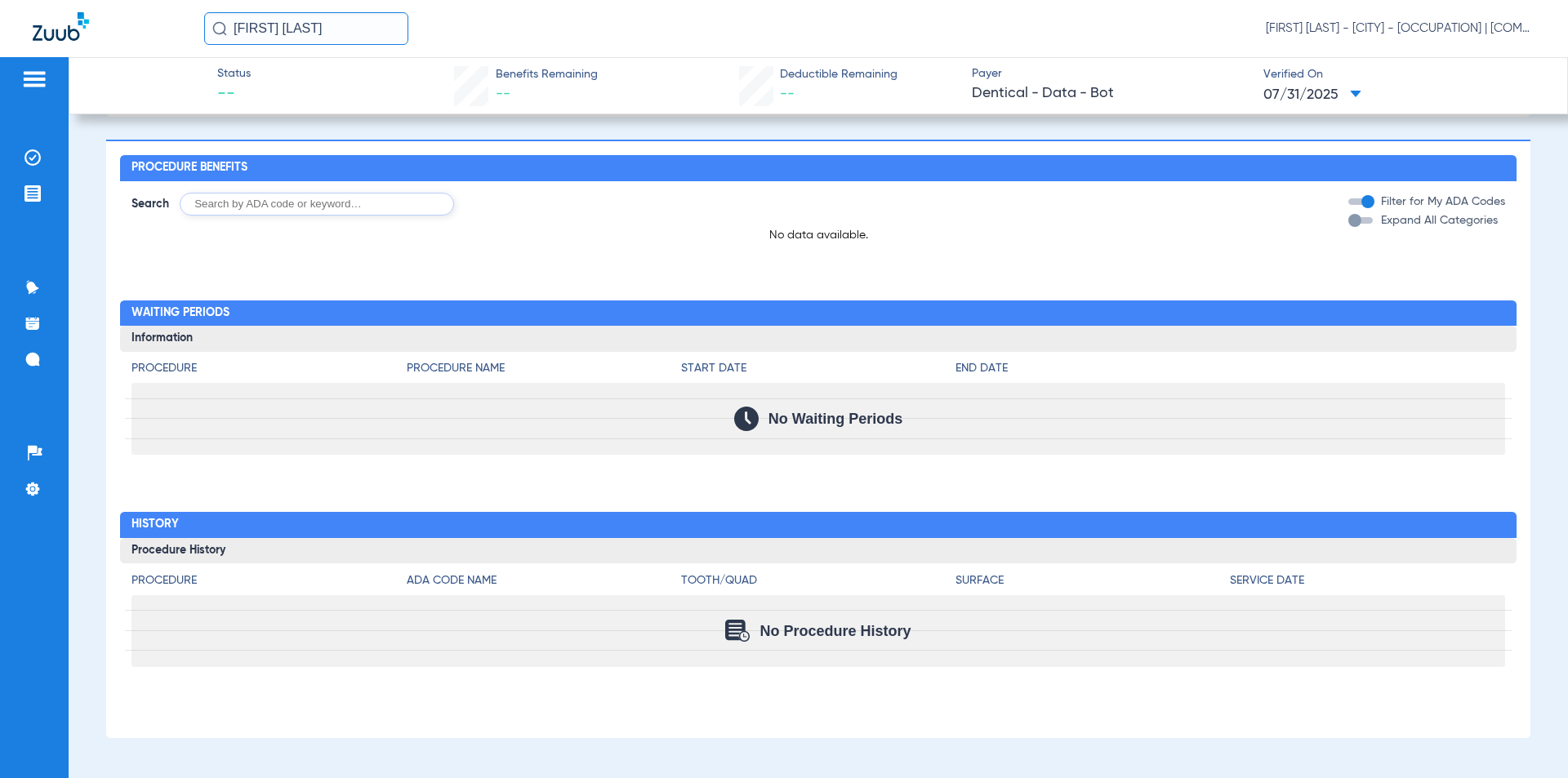 scroll, scrollTop: 0, scrollLeft: 0, axis: both 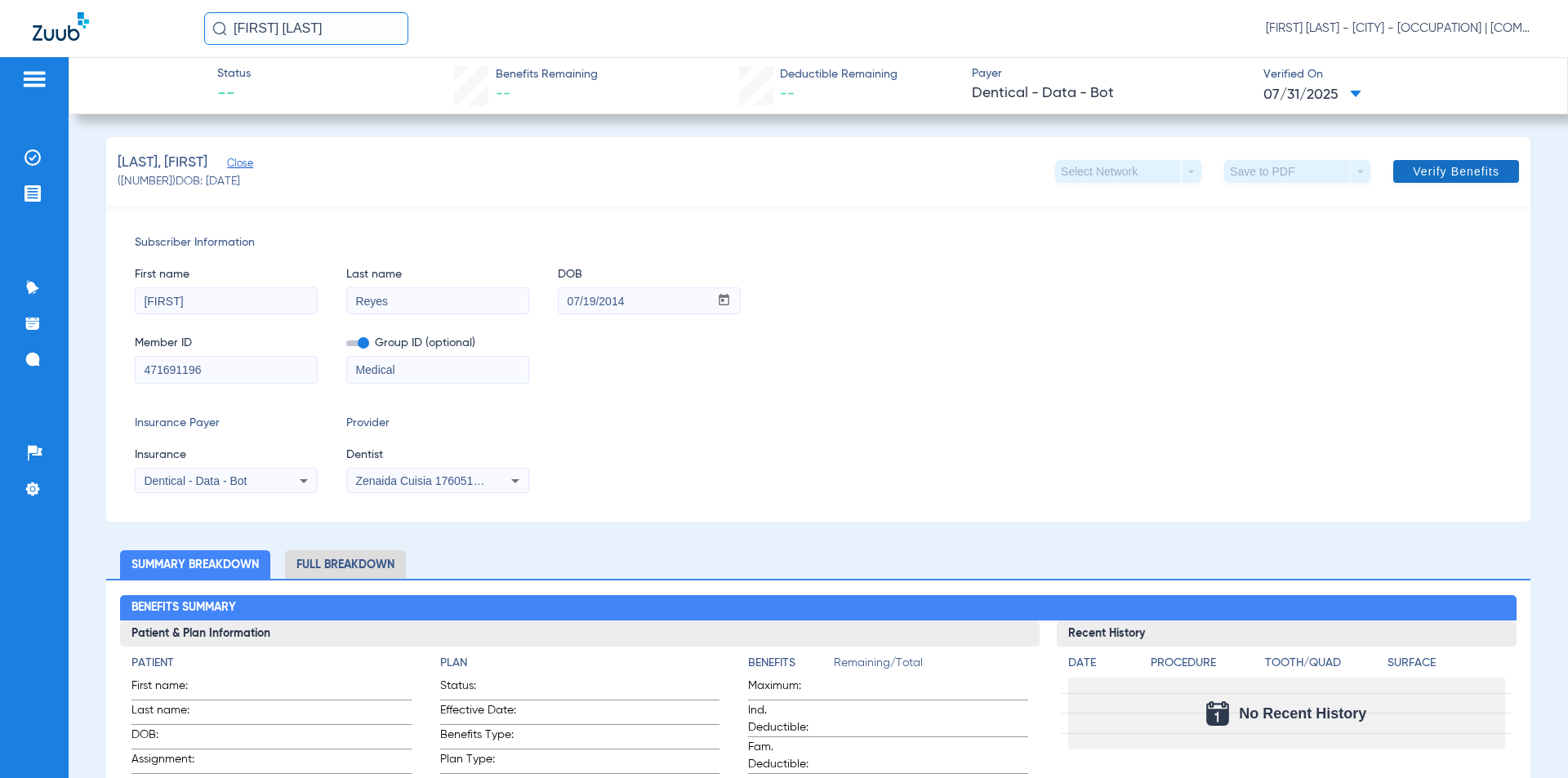 click on "Verify Benefits" 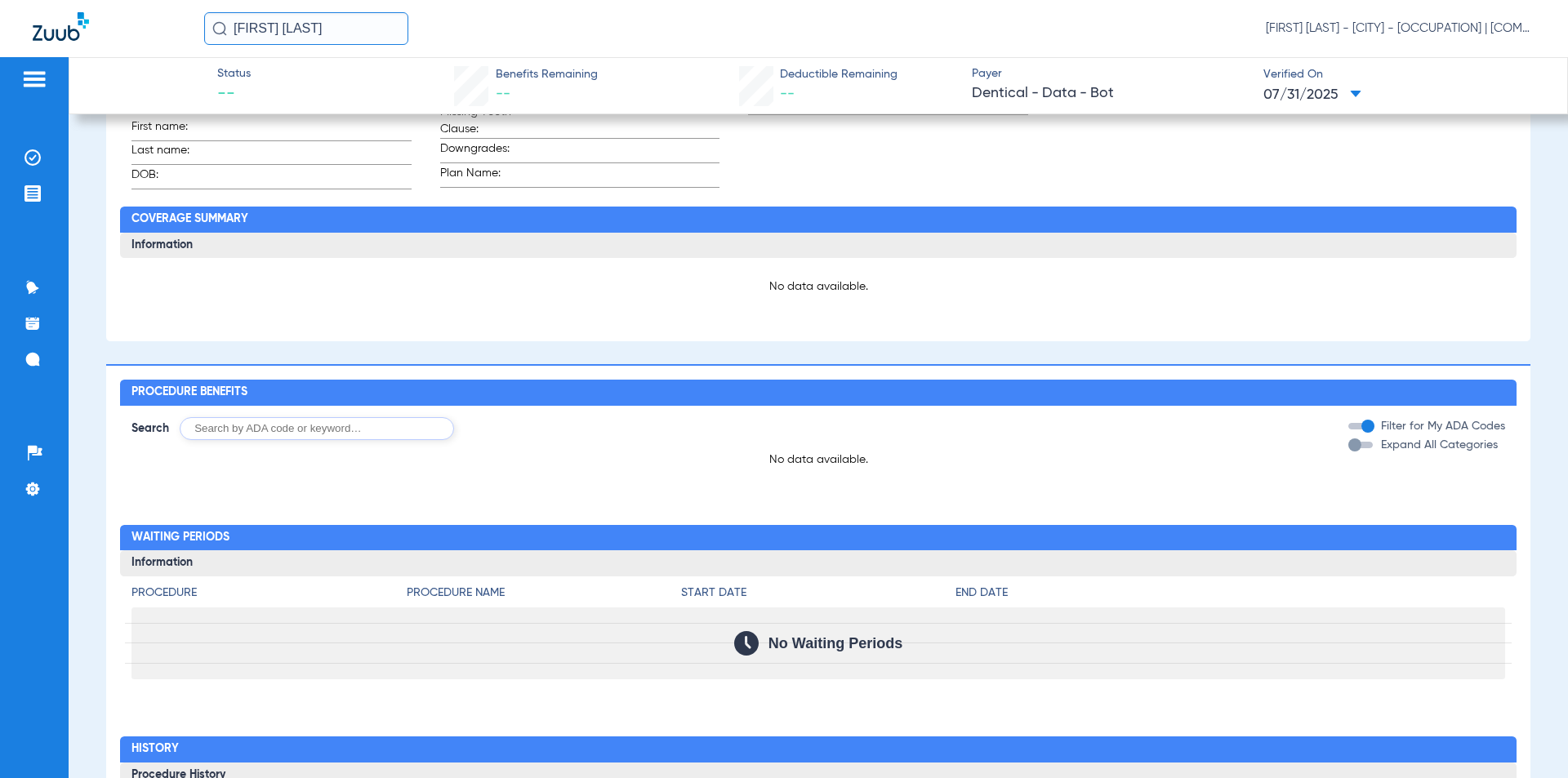 scroll, scrollTop: 0, scrollLeft: 0, axis: both 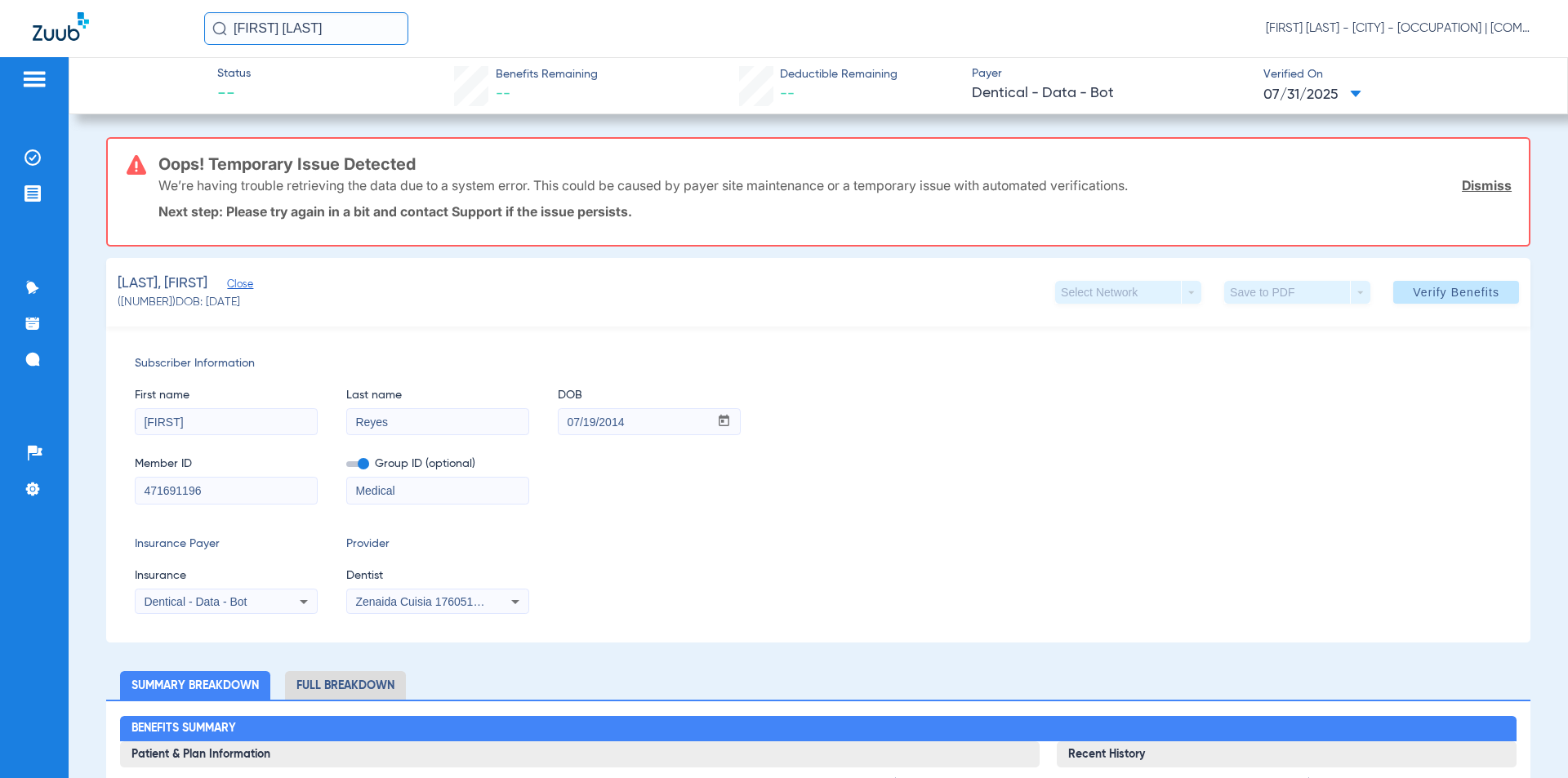 click on "471691196" at bounding box center [226, 491] 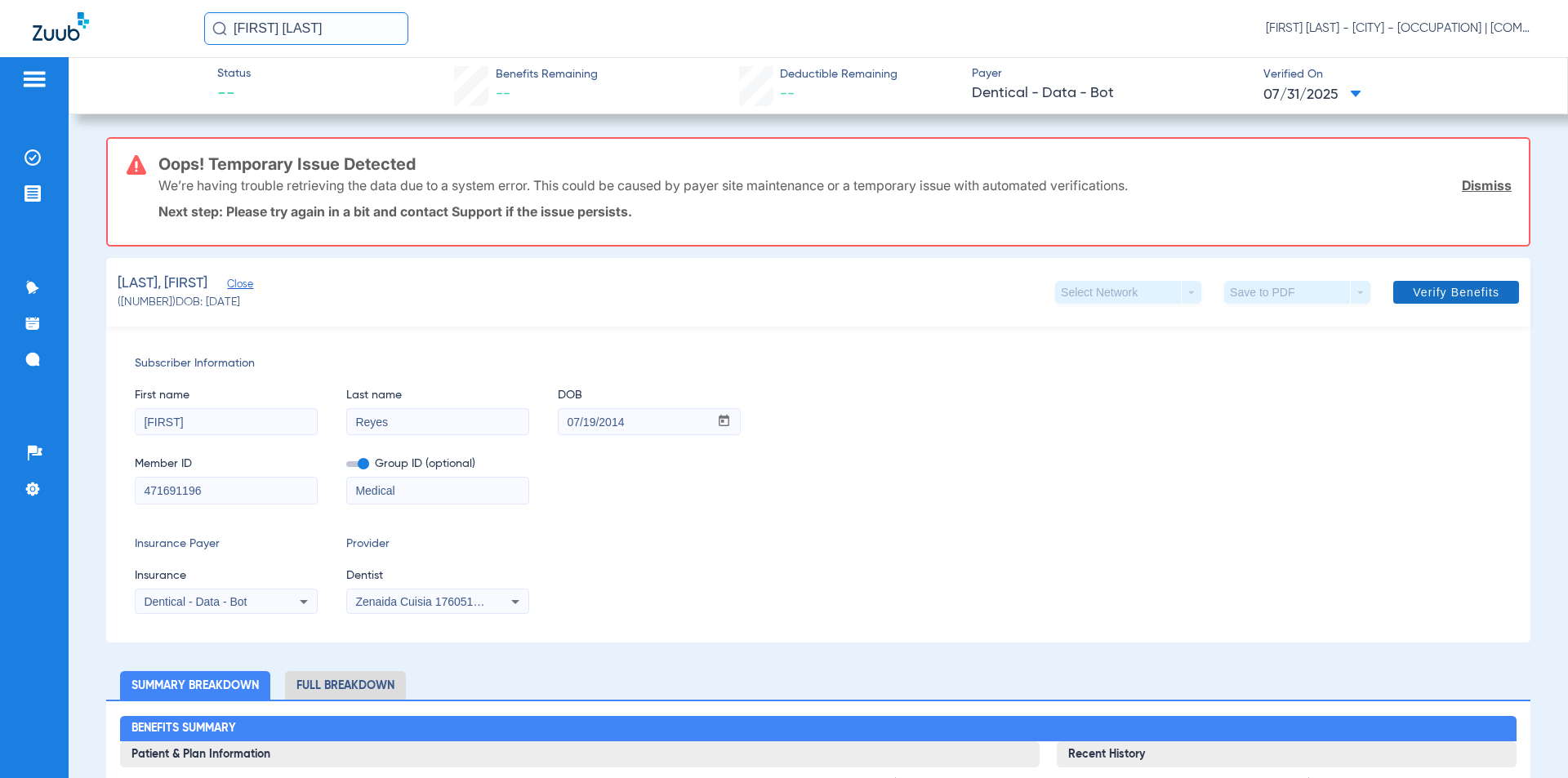 click on "Verify Benefits" 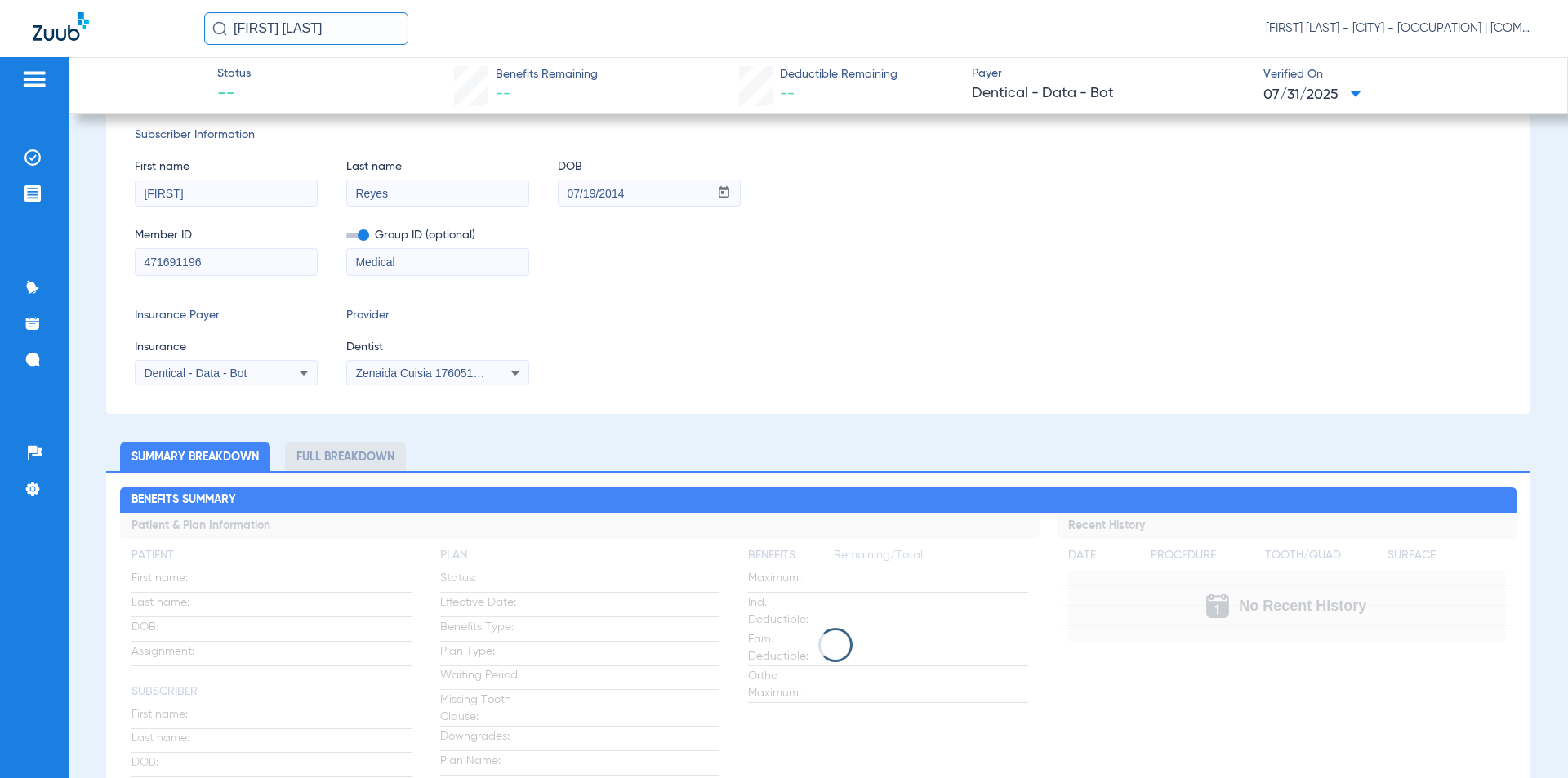 scroll, scrollTop: 163, scrollLeft: 0, axis: vertical 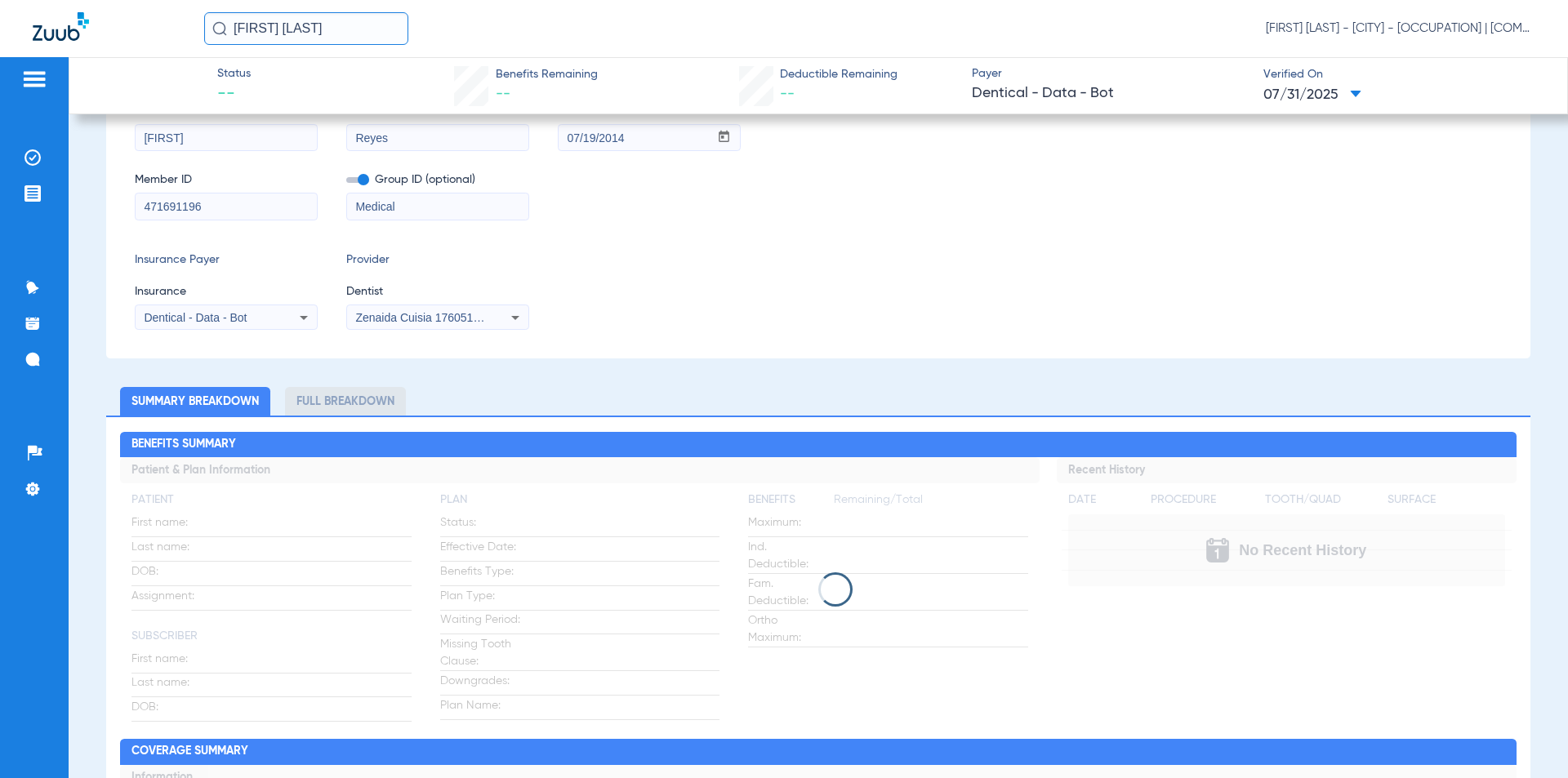click on "Status --  Benefits Remaining   --   Deductible Remaining   --  Payer Dentical - Data - Bot  Verified On
[DATE]   [LAST], [FIRST]   Close   ([NUMBER])   DOB: [DATE]   Select Network  arrow_drop_down  Save to PDF  arrow_drop_down  Verify Benefits   Subscriber Information   First name  [FIRST]  Last name  [LAST]  DOB  mm / dd / yyyy [DATE]  Member ID  [NUMBER]  Group ID (optional)  Medical  Insurance Payer   Insurance
Dentical - Data - Bot  Provider   Dentist
[NAME]  [NUMBER]  Summary Breakdown   Full Breakdown  Benefits Summary Patient & Plan Information Patient First name:    Last name:    DOB:    Assignment:    Subscriber First name:    Last name:    DOB:    Plan Status:    Effective Date:    Benefits Type:    Plan Type:    Waiting Period:    Missing Tooth Clause:    Downgrades:    Plan Name:    Benefits  Remaining/Total  Maximum:    Ind. Deductible:    Fam. Deductible:    Ortho Maximum:    Recent History Date Procedure Tooth/Quad Surface  No Recent History  Coverage Summary Information" 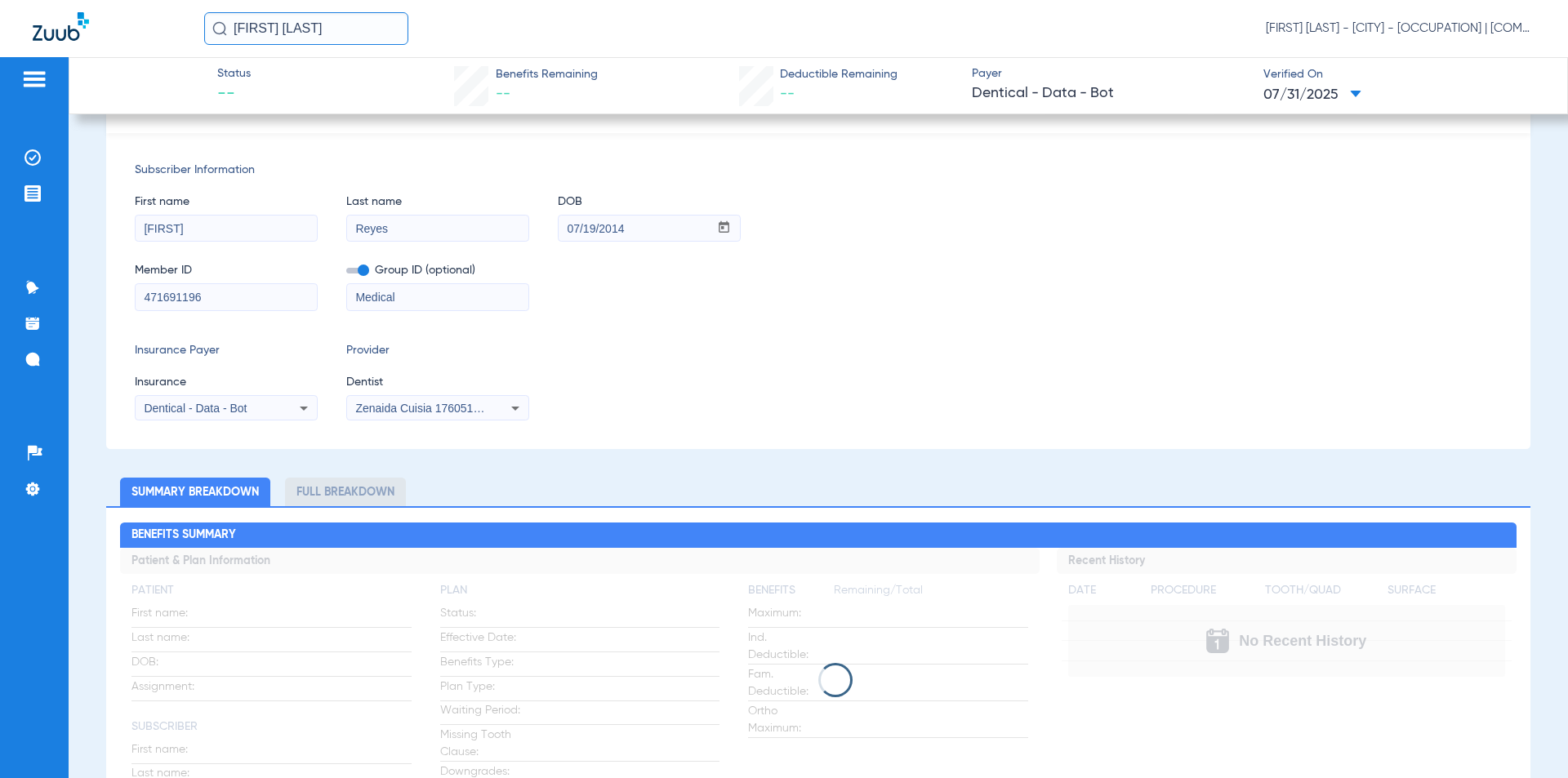 scroll, scrollTop: 0, scrollLeft: 0, axis: both 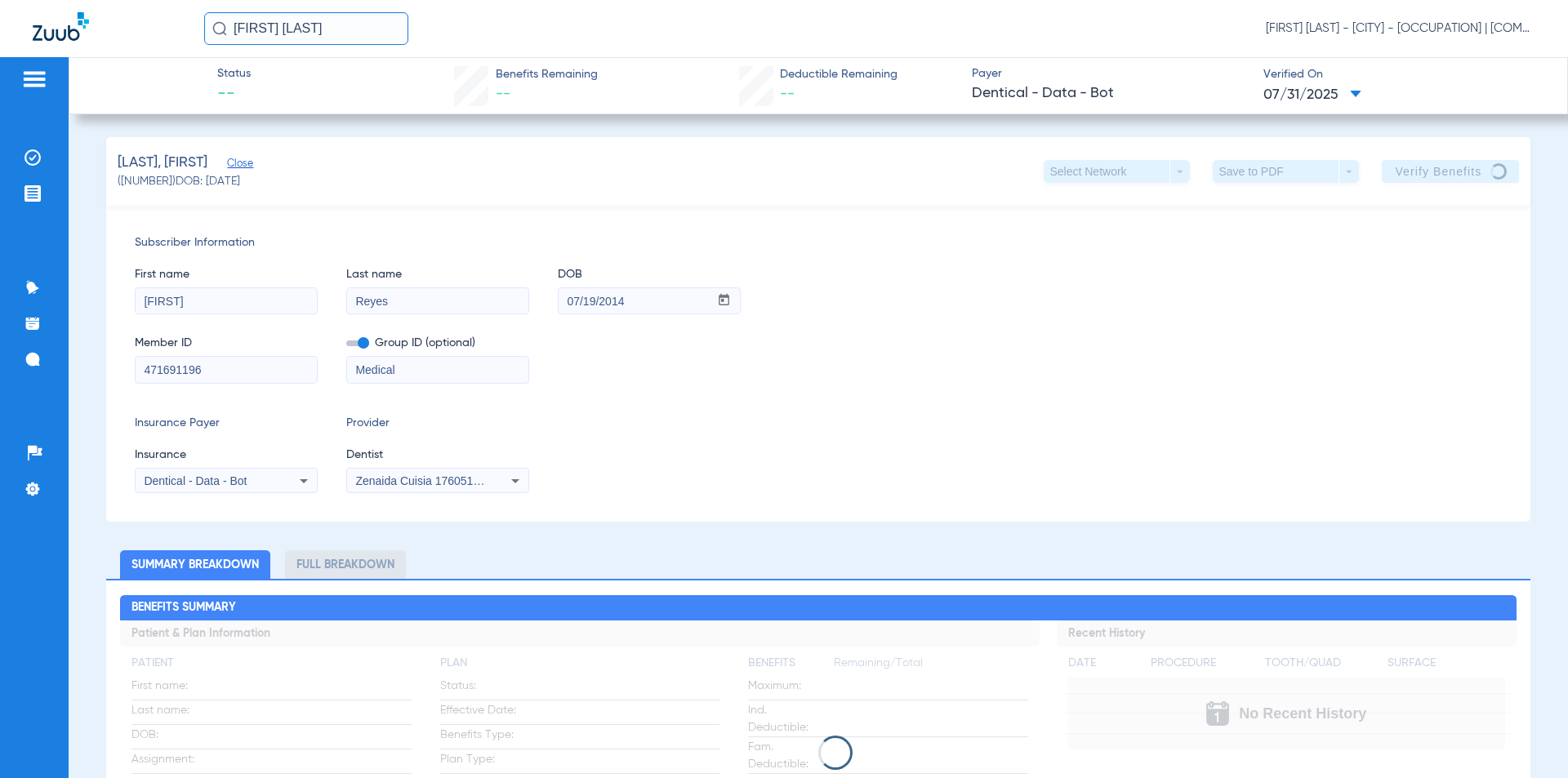 drag, startPoint x: 208, startPoint y: 372, endPoint x: 39, endPoint y: 384, distance: 169.4255 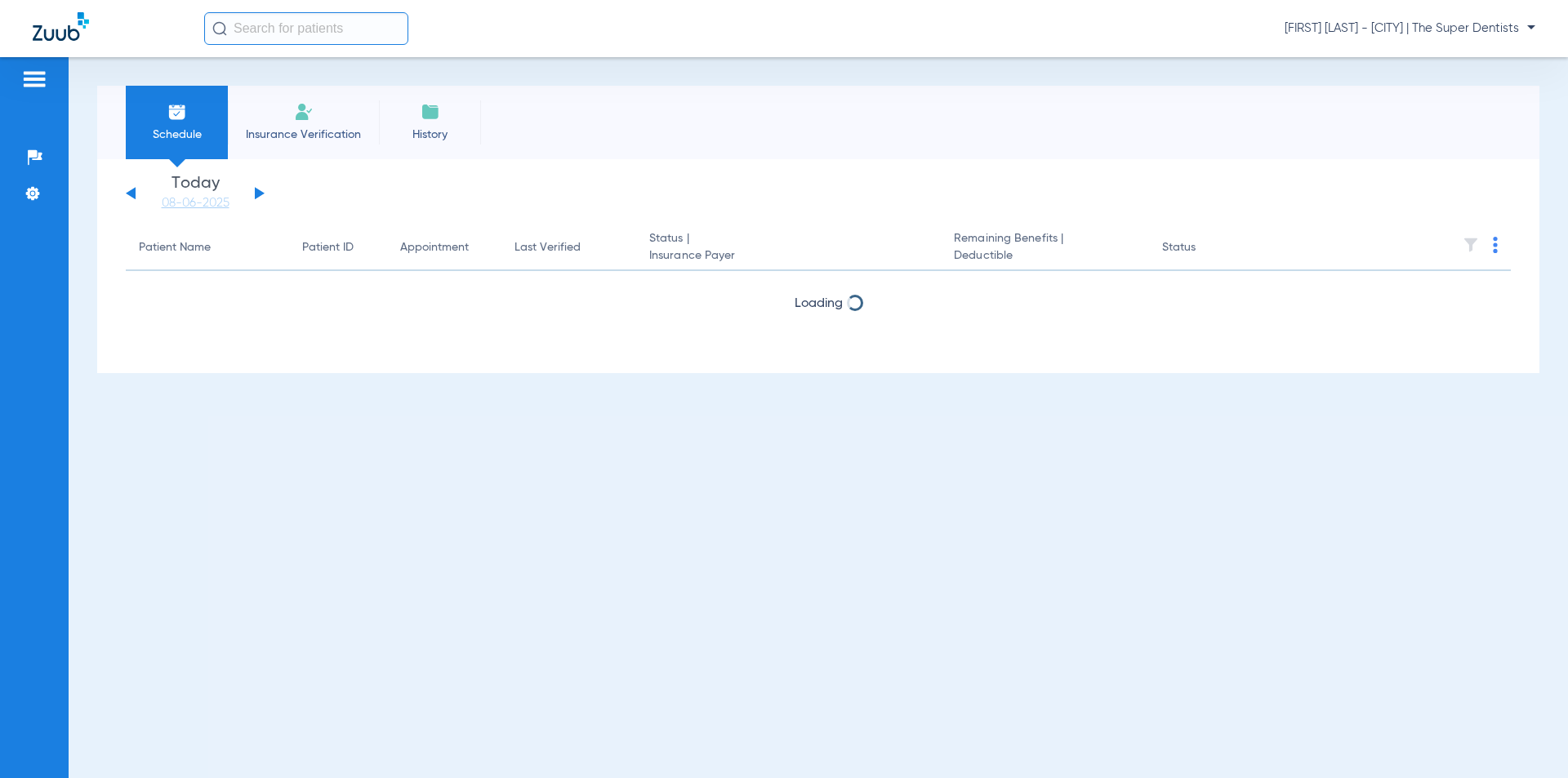 scroll, scrollTop: 0, scrollLeft: 0, axis: both 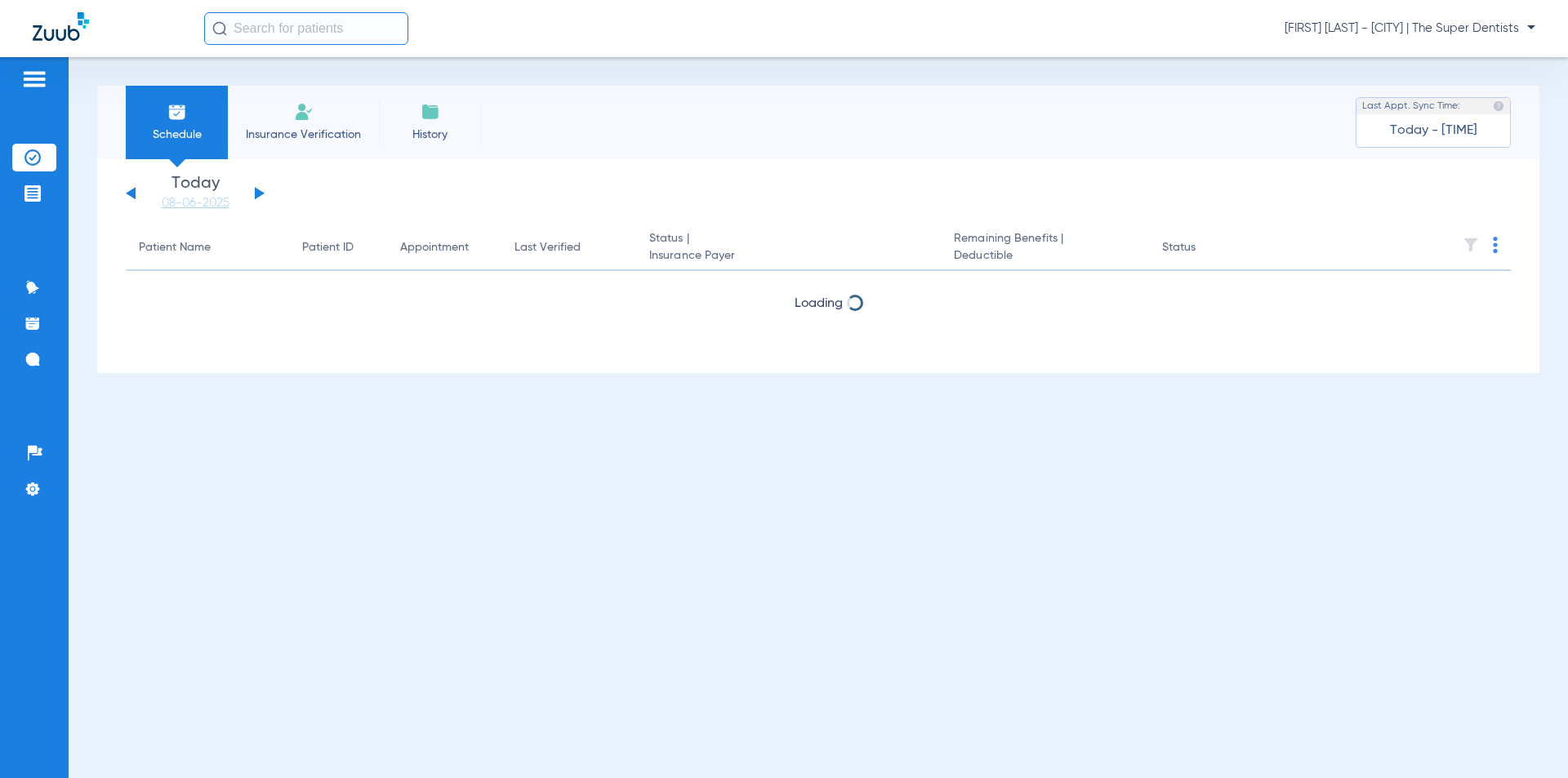 click 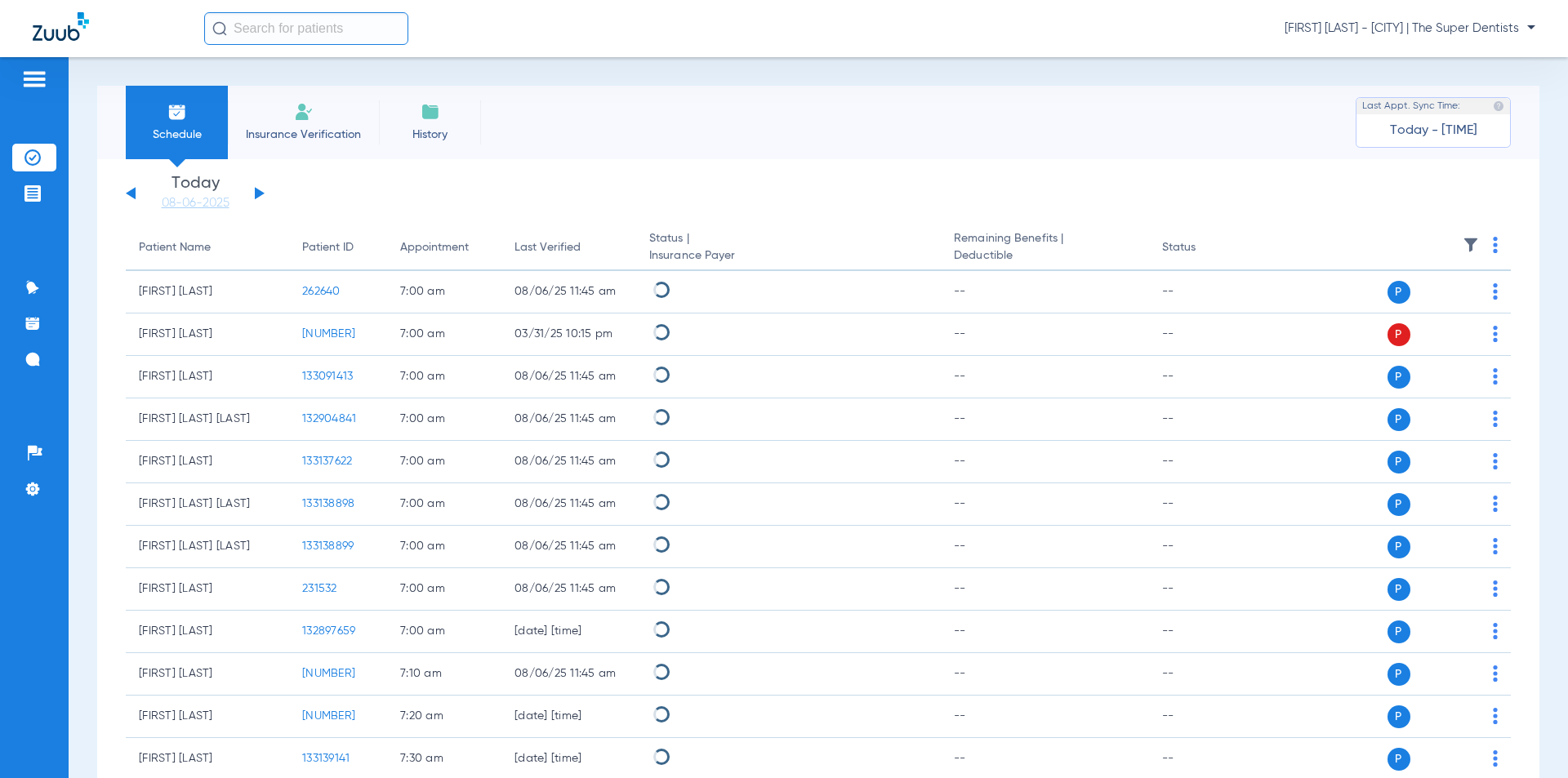 click 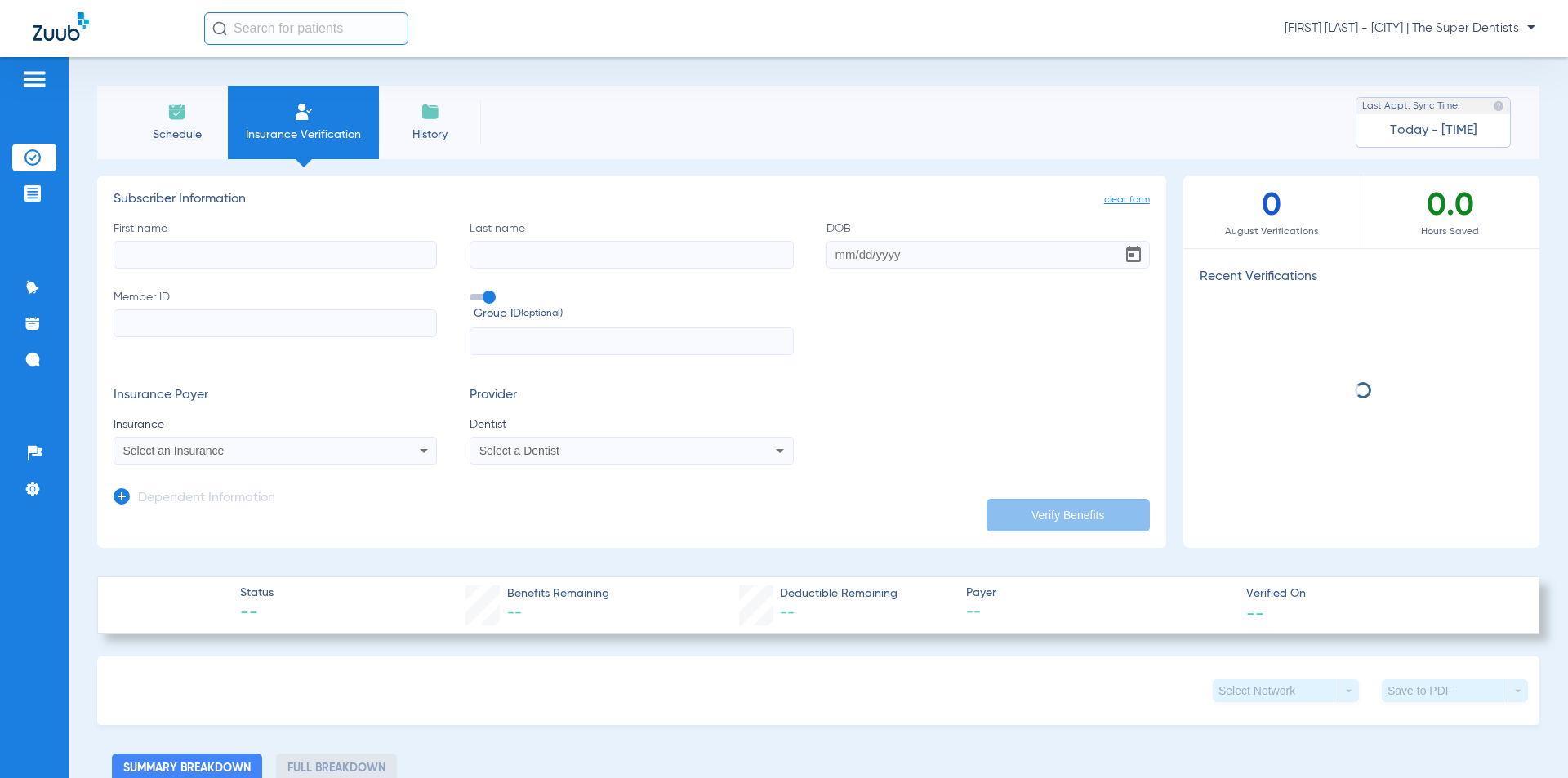click on "First name" 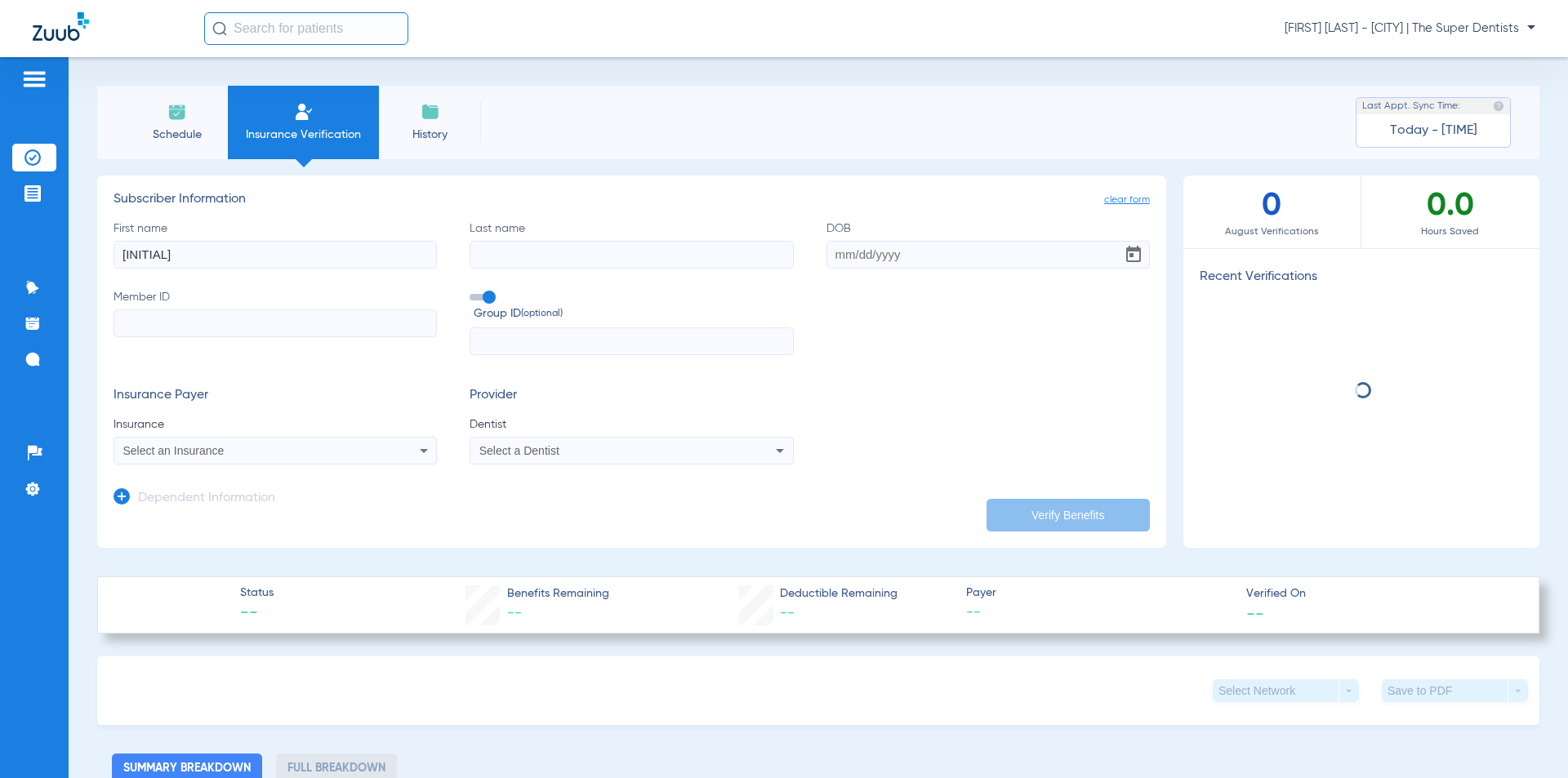 type on "jUDE" 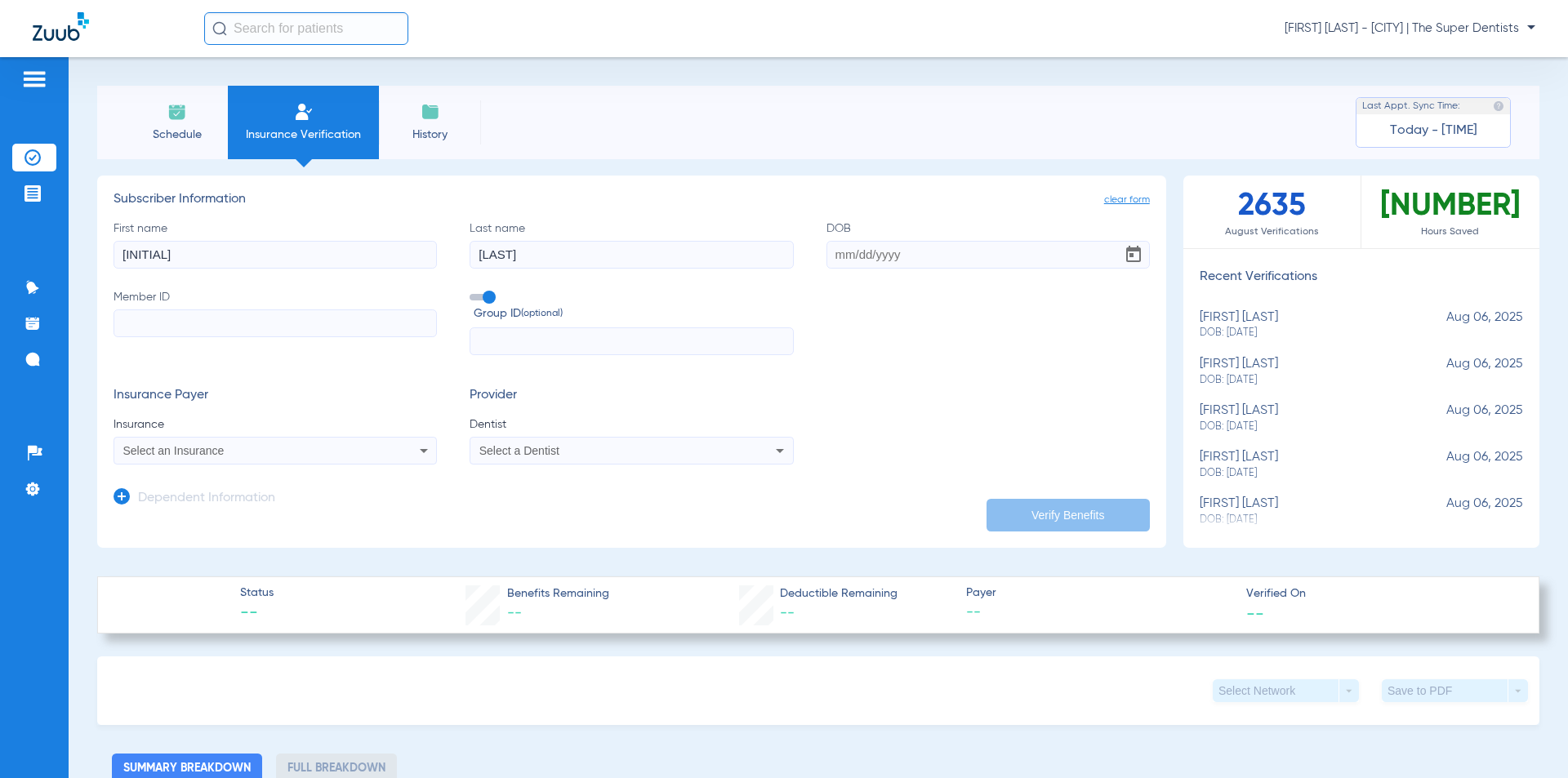 type on "[LAST]" 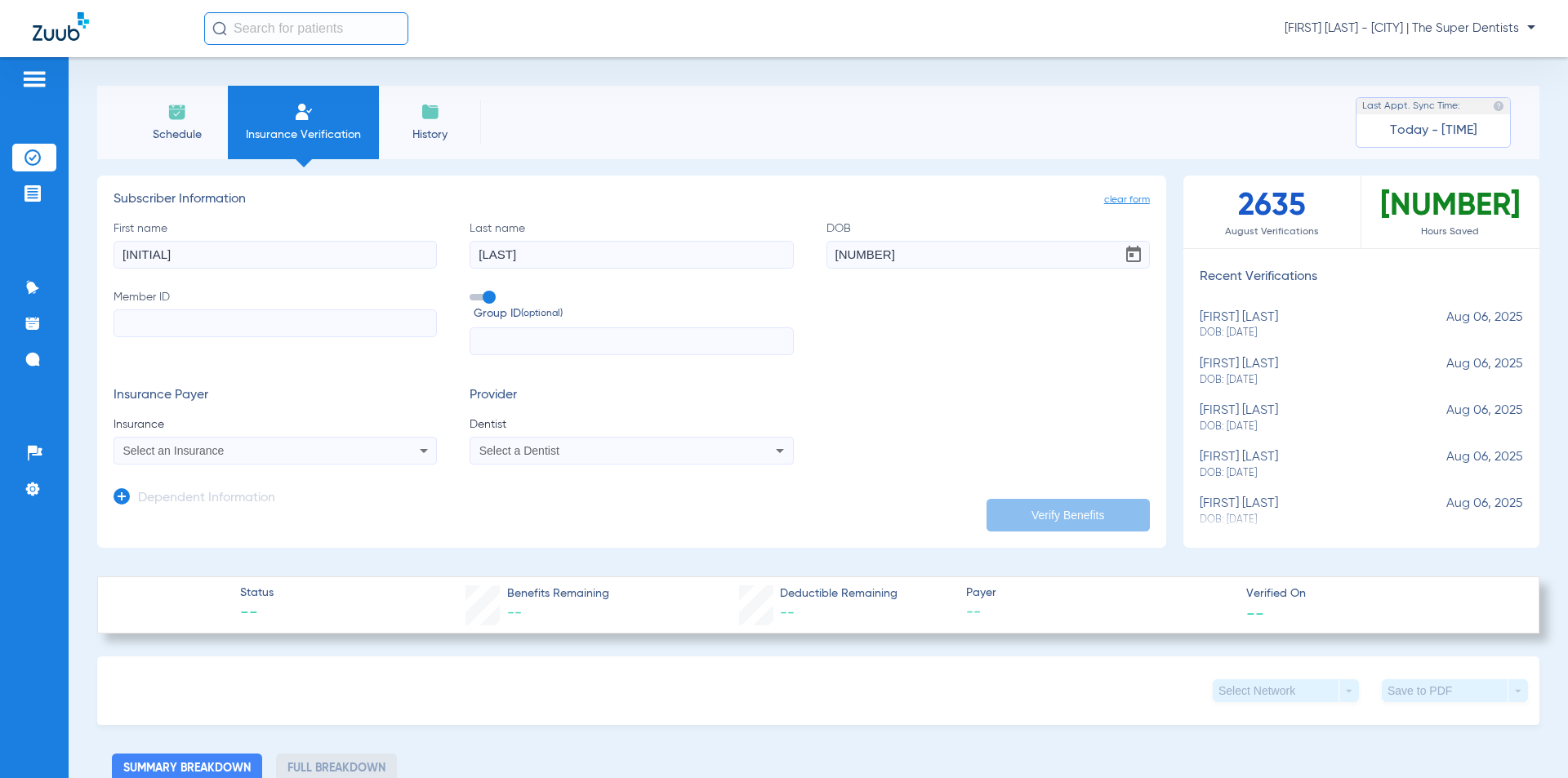 type on "07/19/2014" 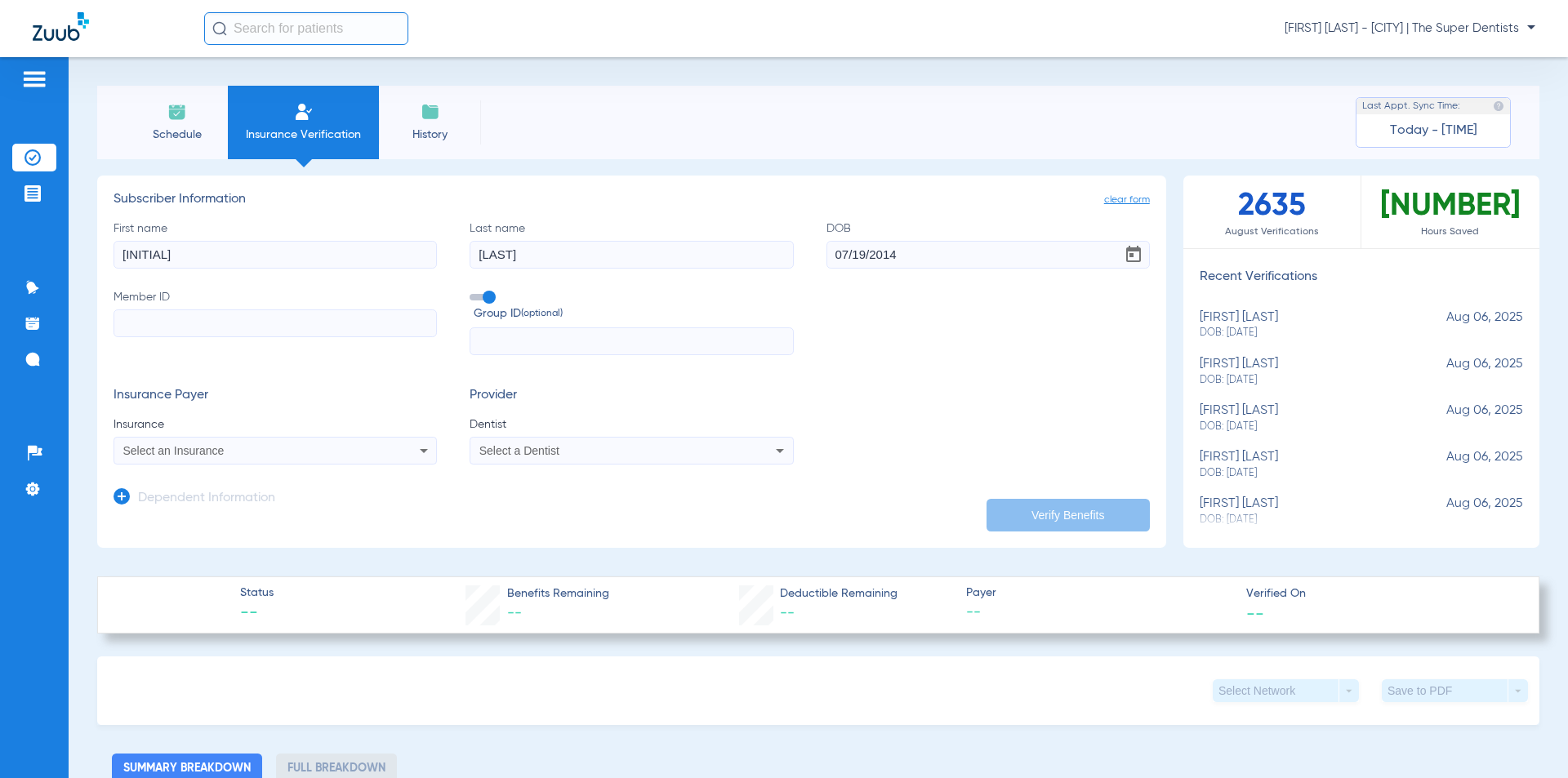 click on "Member ID" 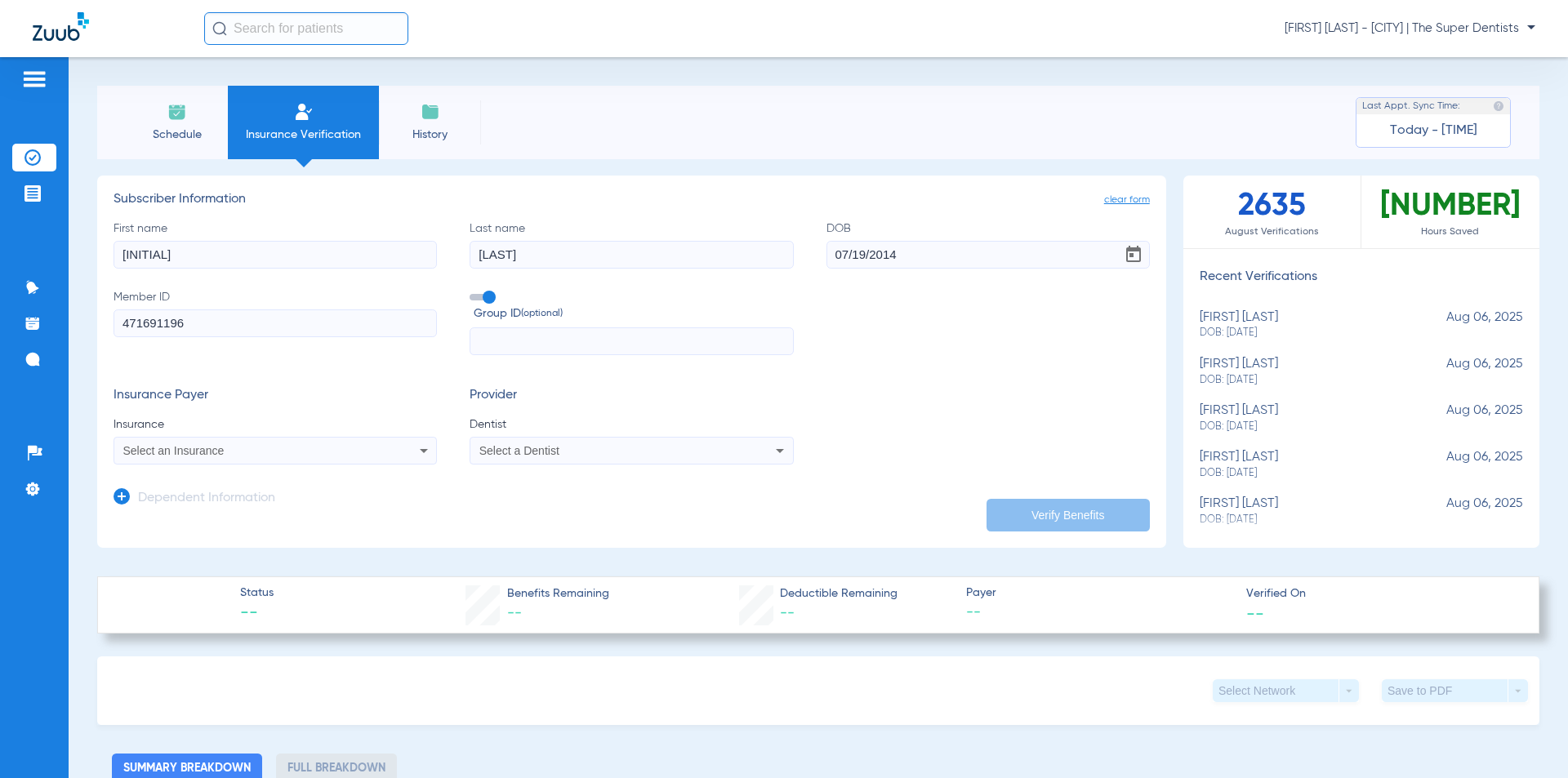 type on "471691196" 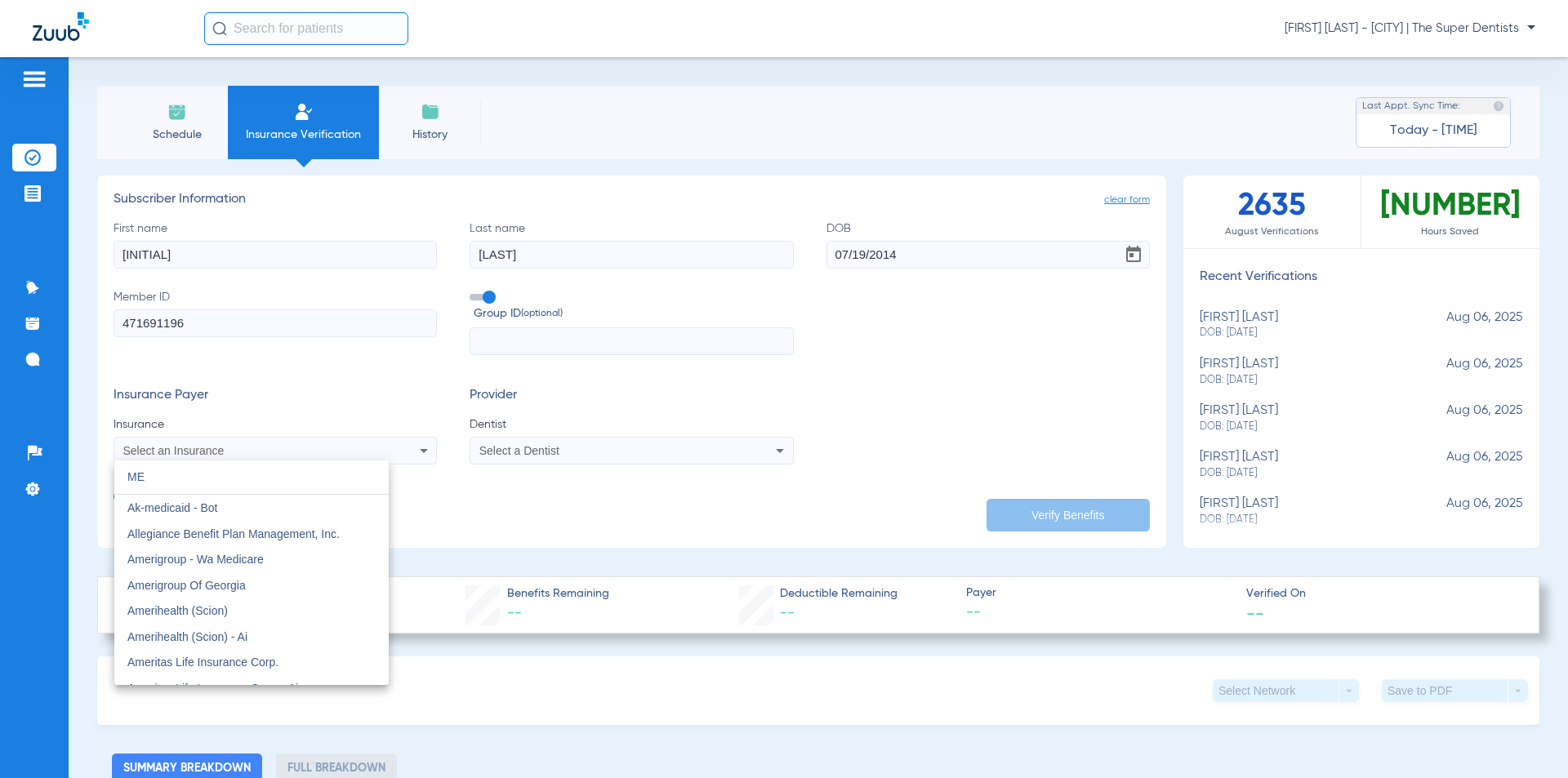type on "M" 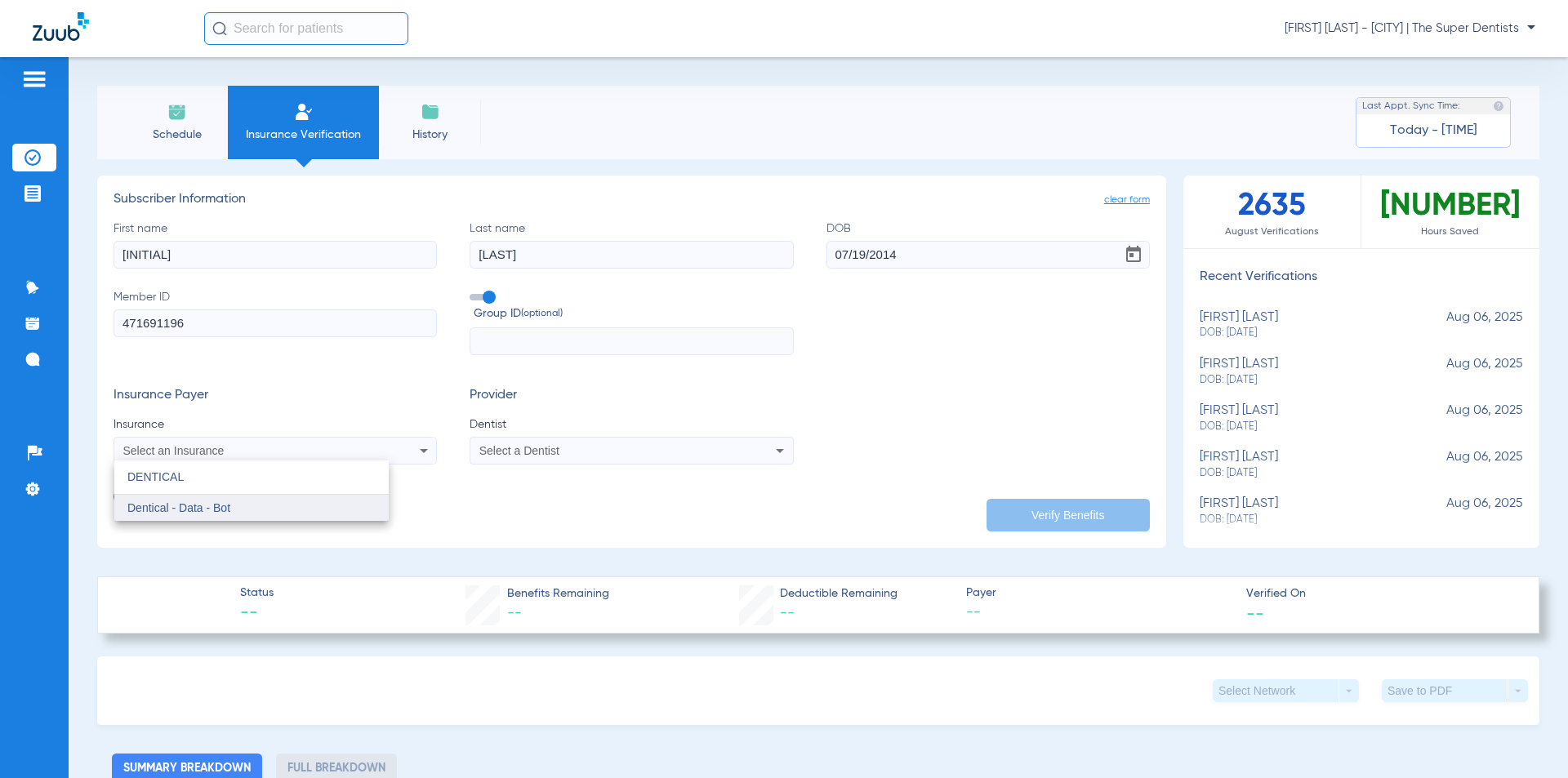 type on "DENTICAL" 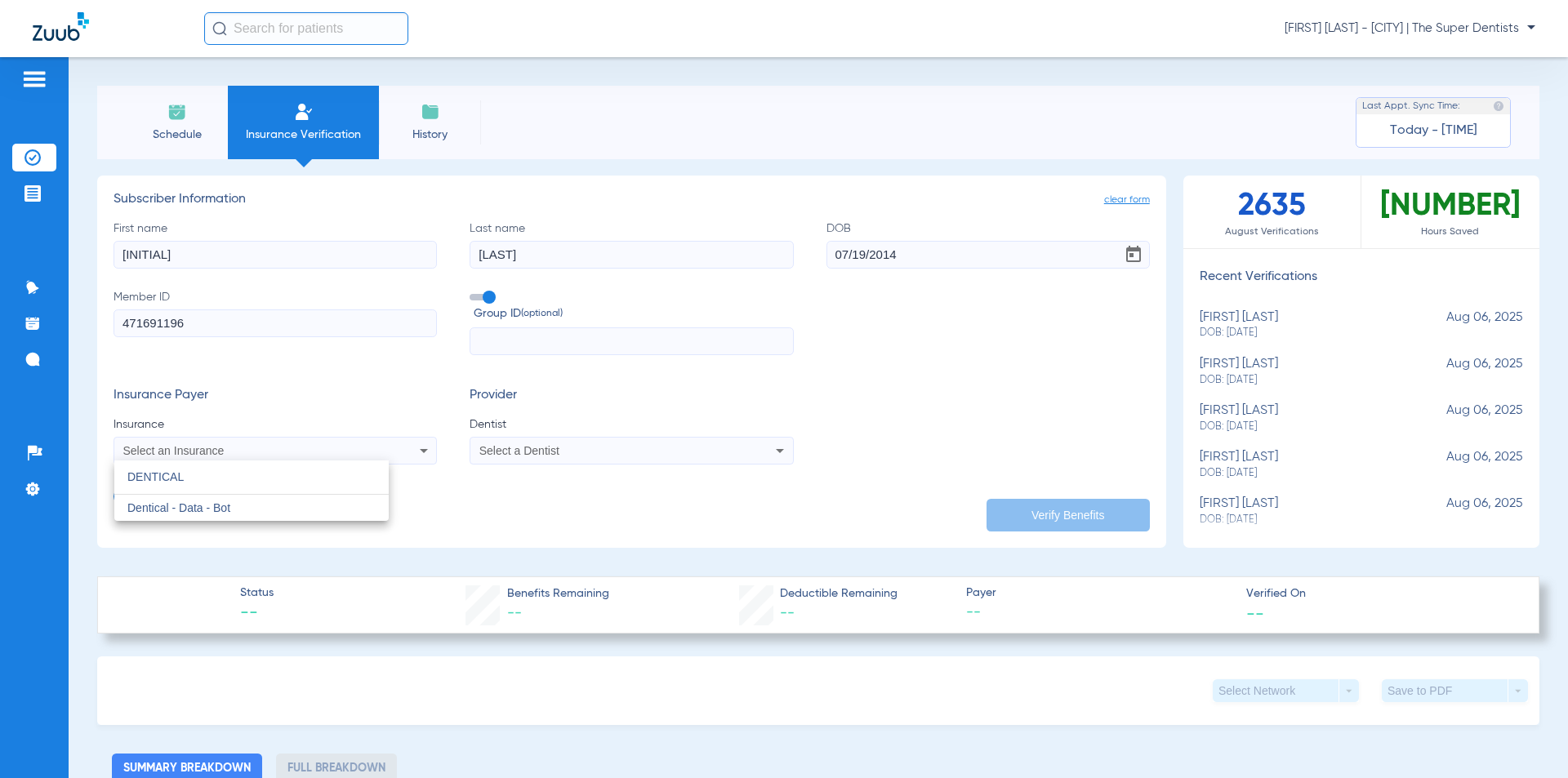 click on "Dentical - Data - Bot" at bounding box center [179, 508] 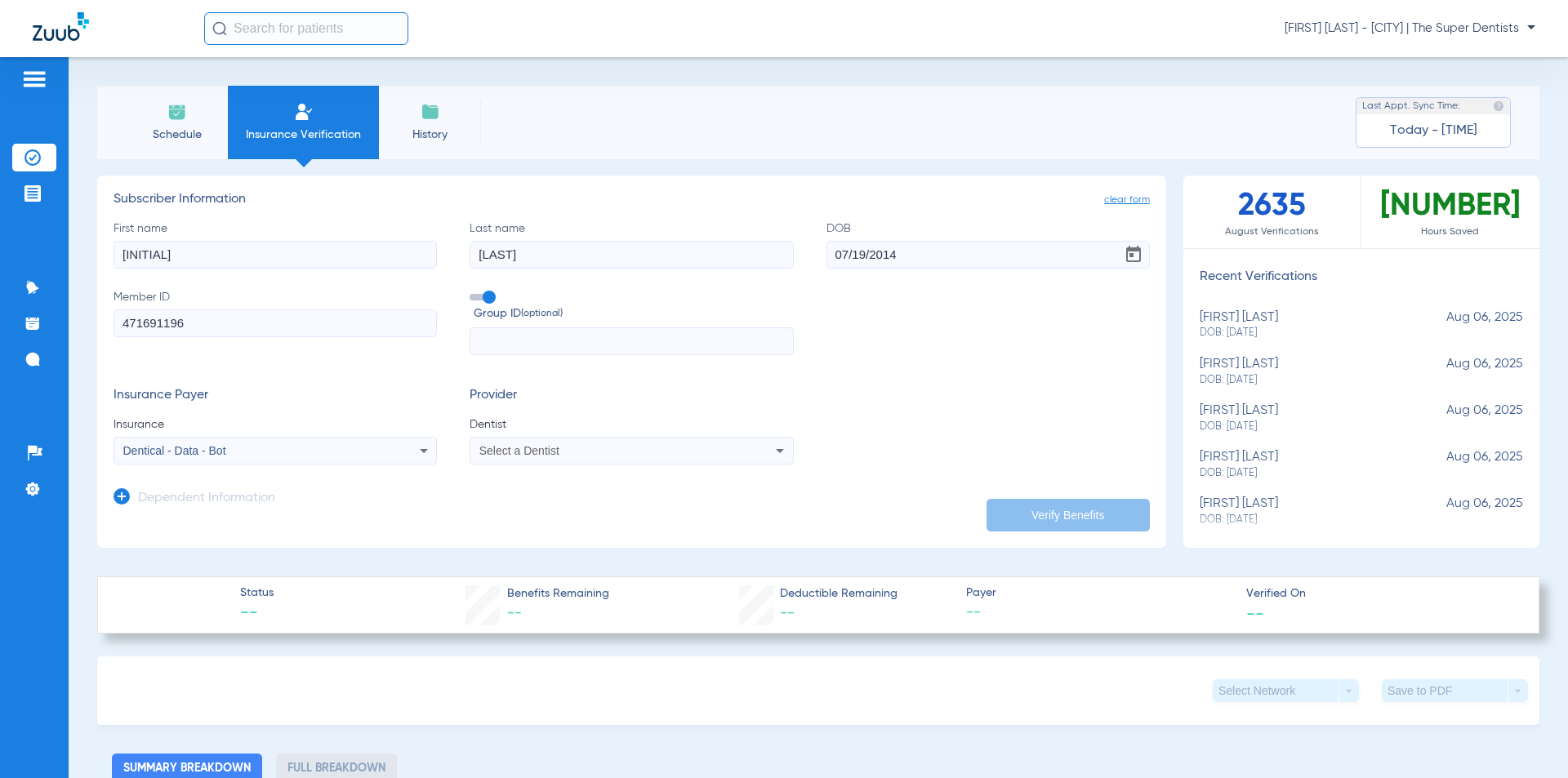 click on "Select a Dentist" at bounding box center (519, 451) 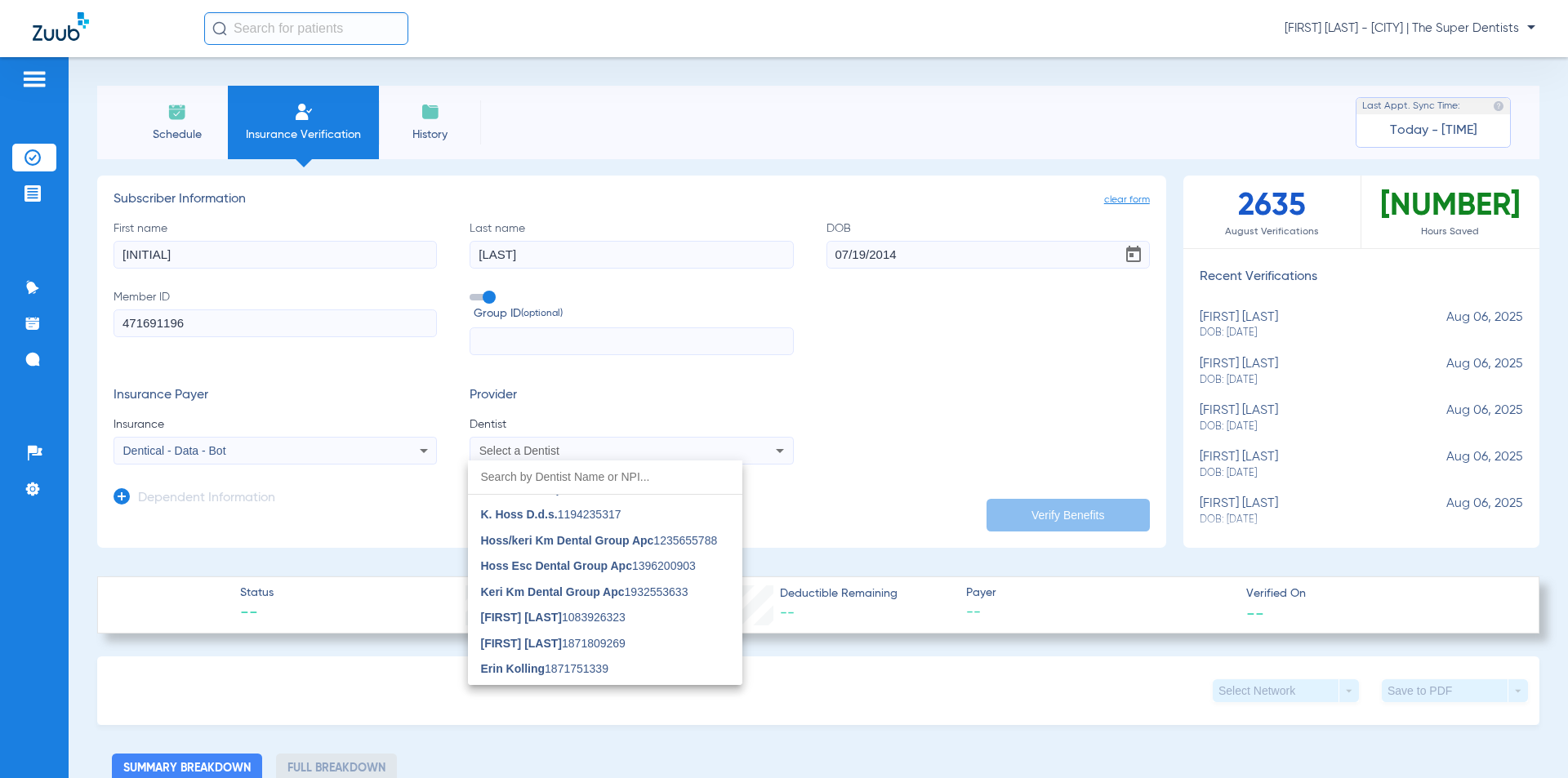 scroll, scrollTop: 0, scrollLeft: 0, axis: both 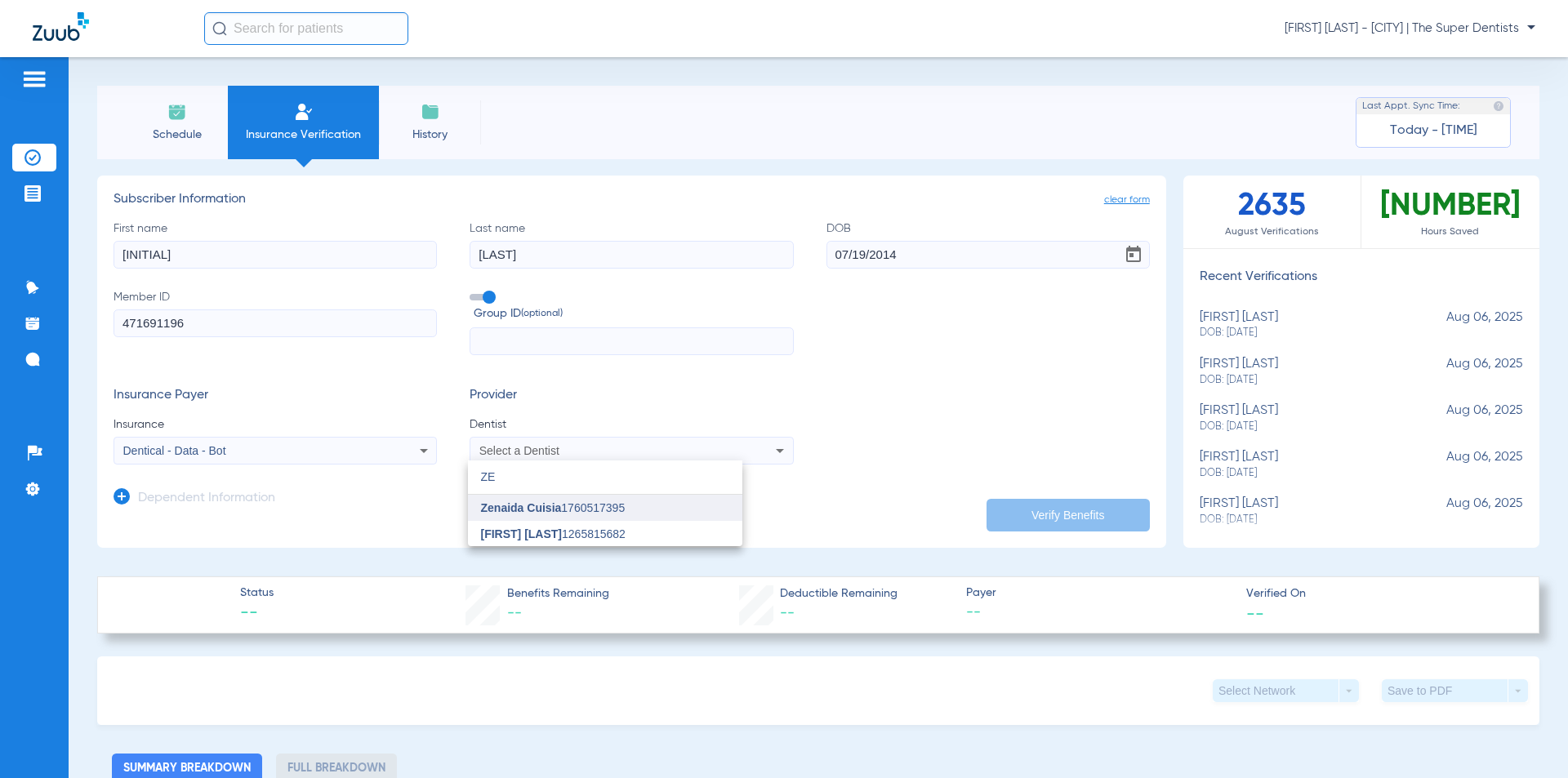 type on "ZE" 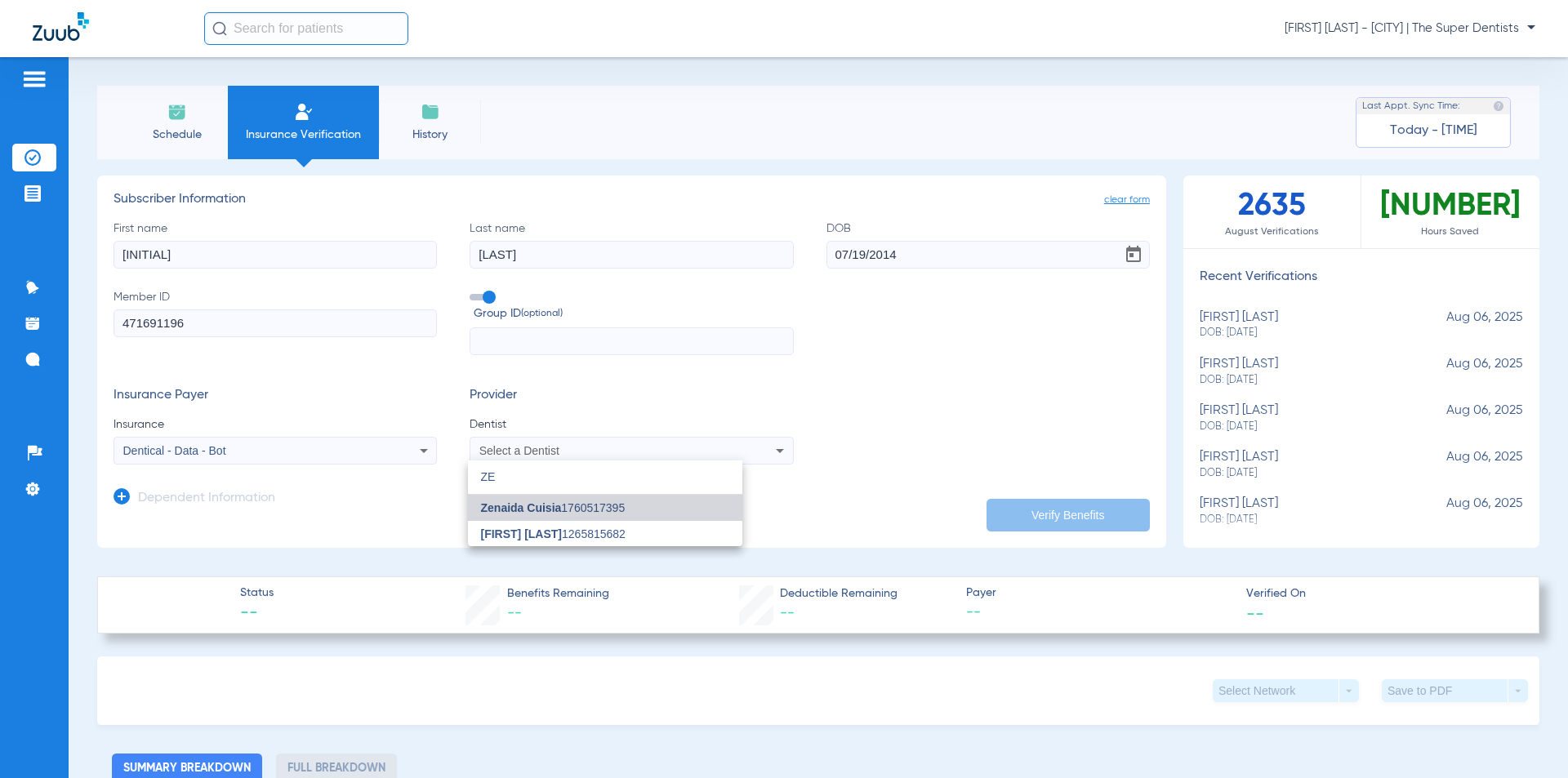 click on "[FIRST] [LAST] [NUMBER]" at bounding box center [553, 508] 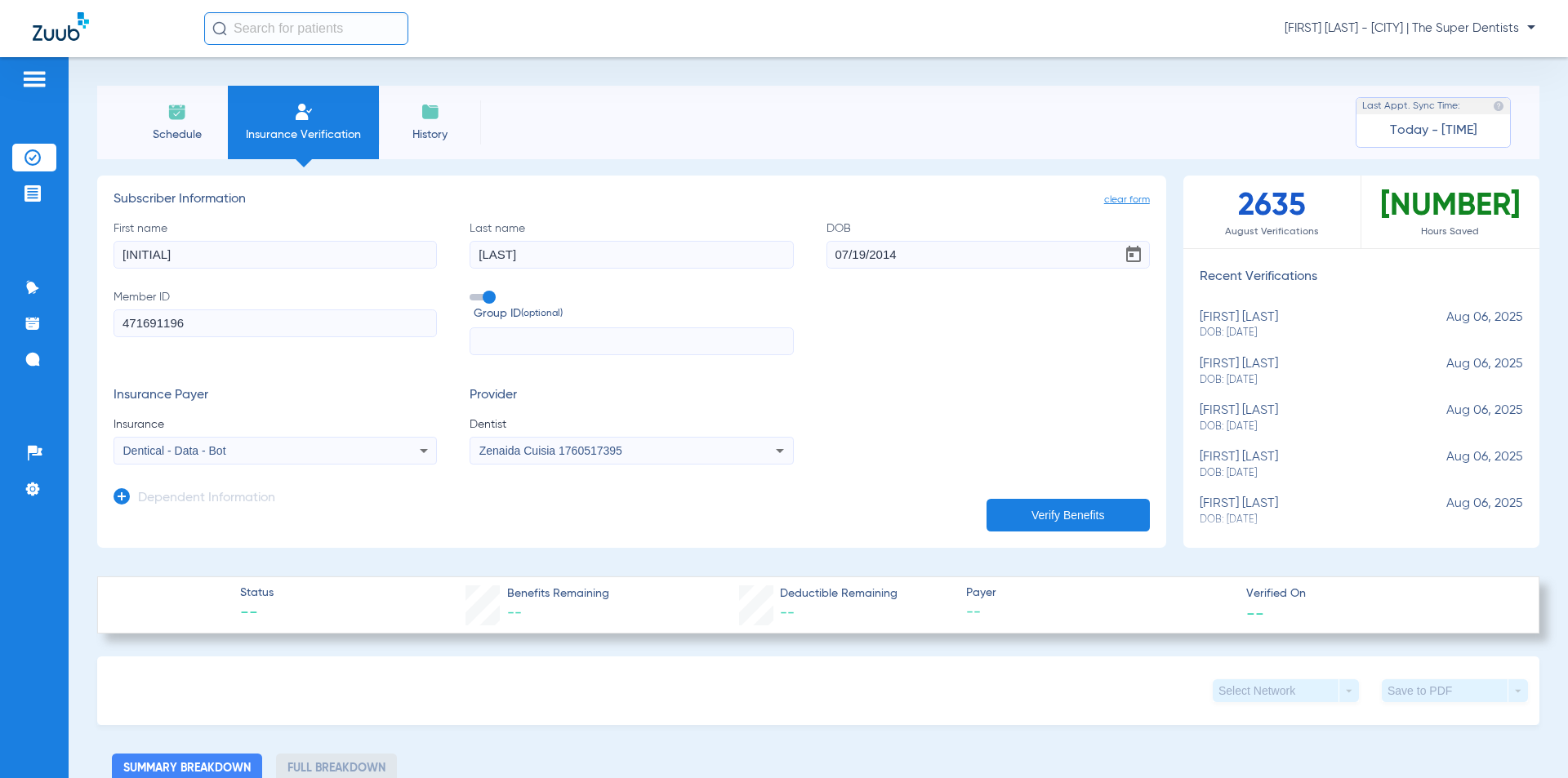 click on "jUDE" 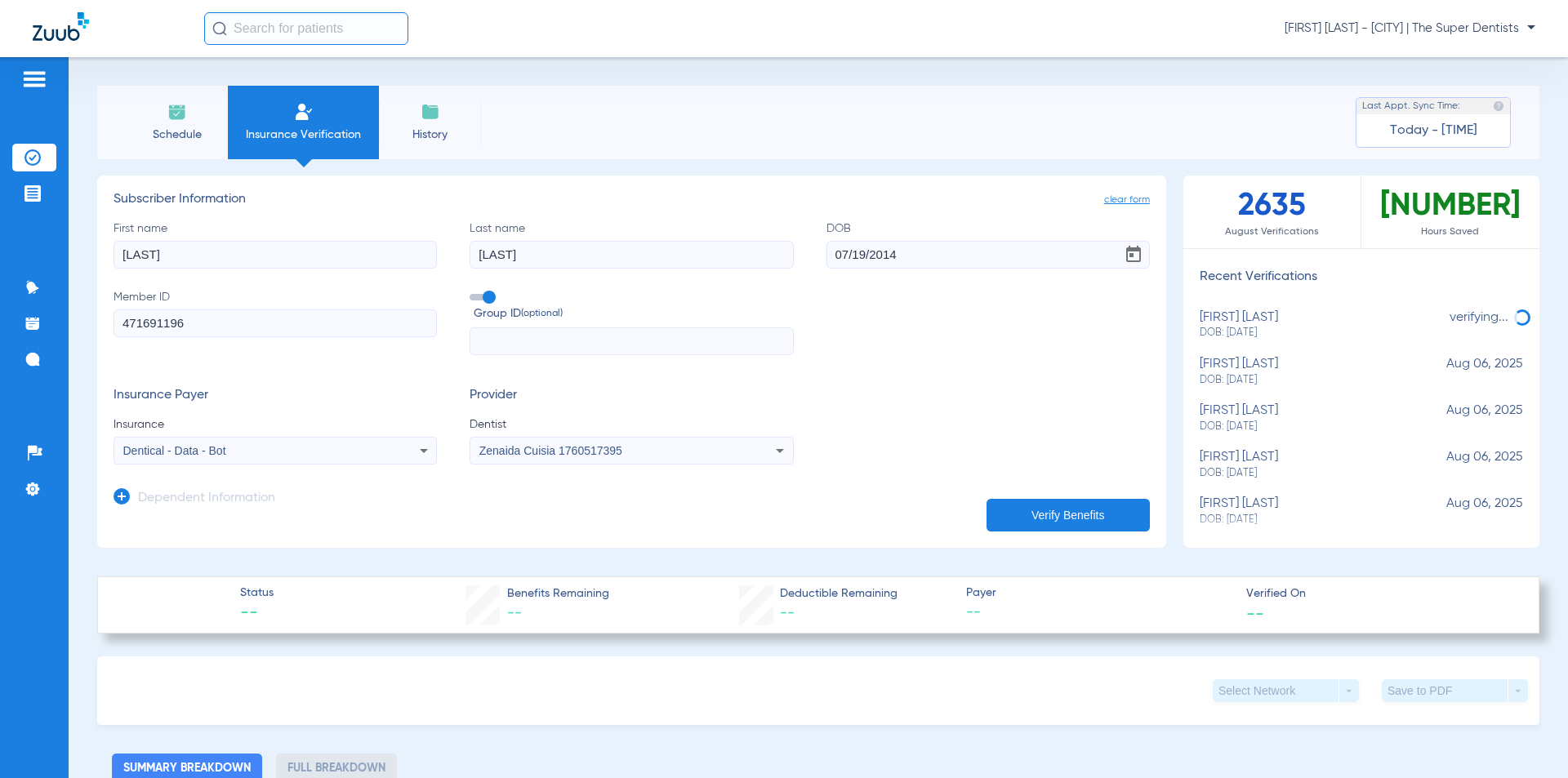 click on "JUDE" 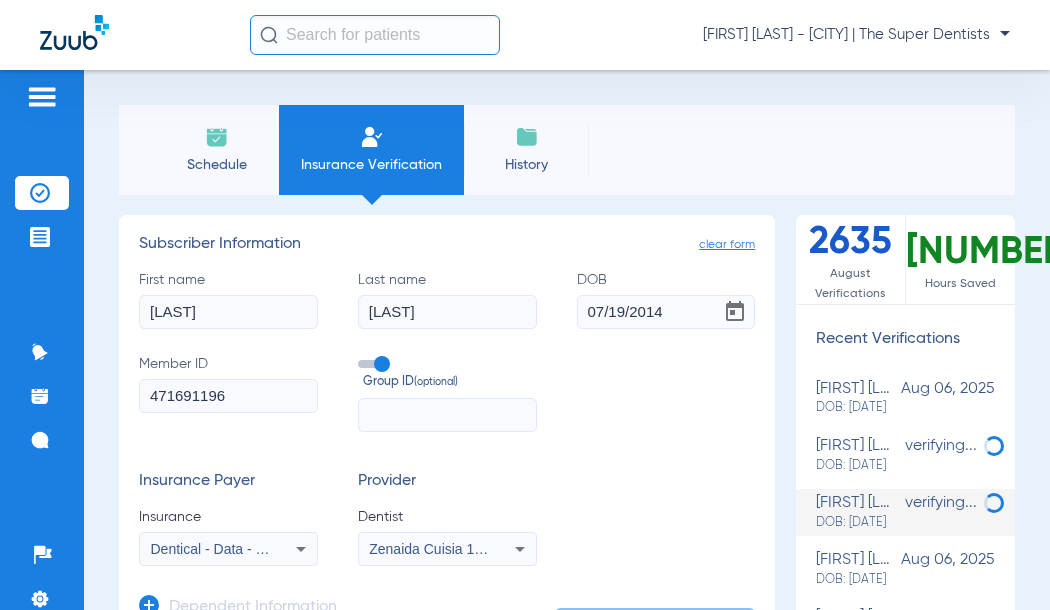 click 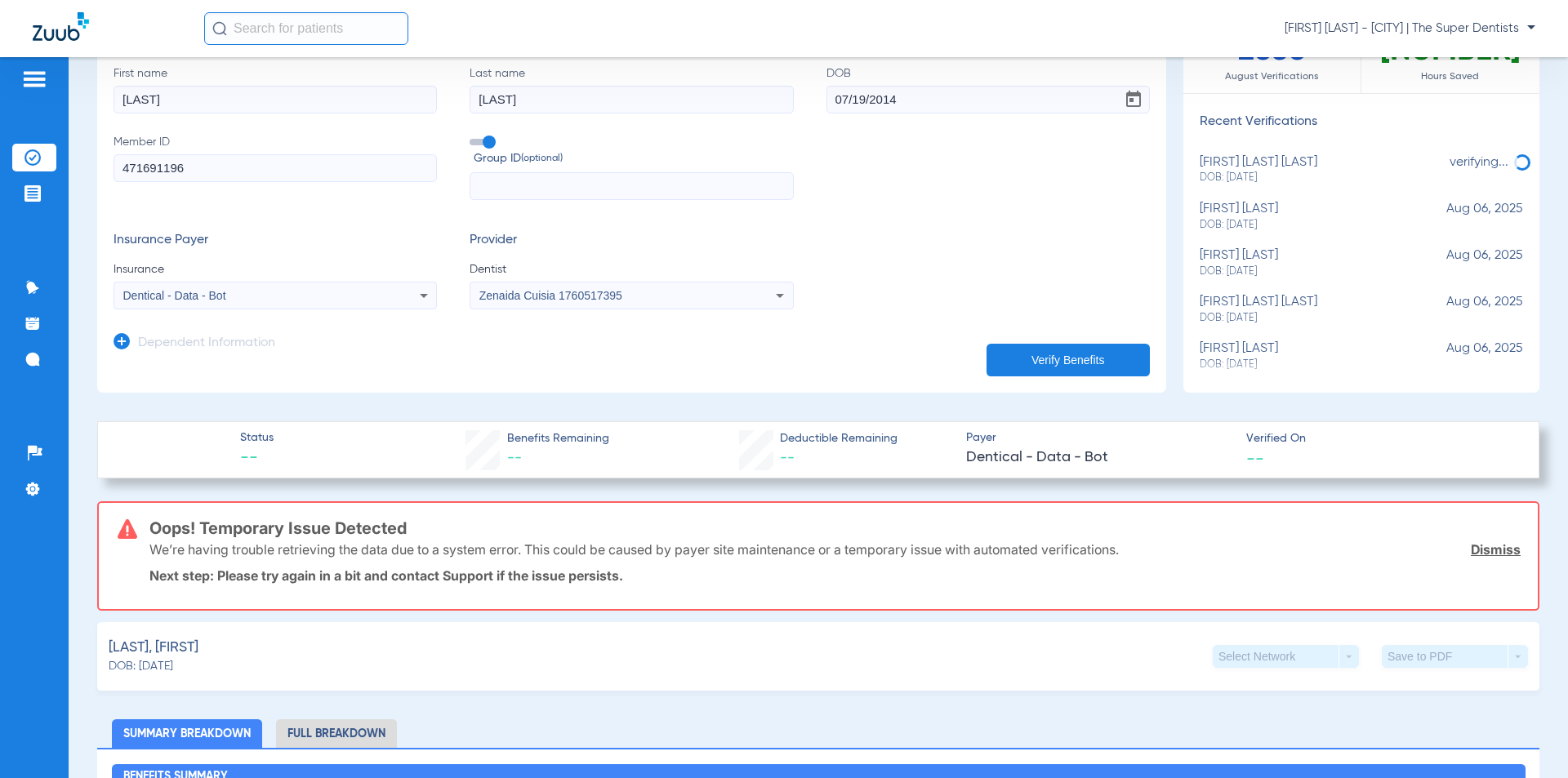 scroll, scrollTop: 0, scrollLeft: 0, axis: both 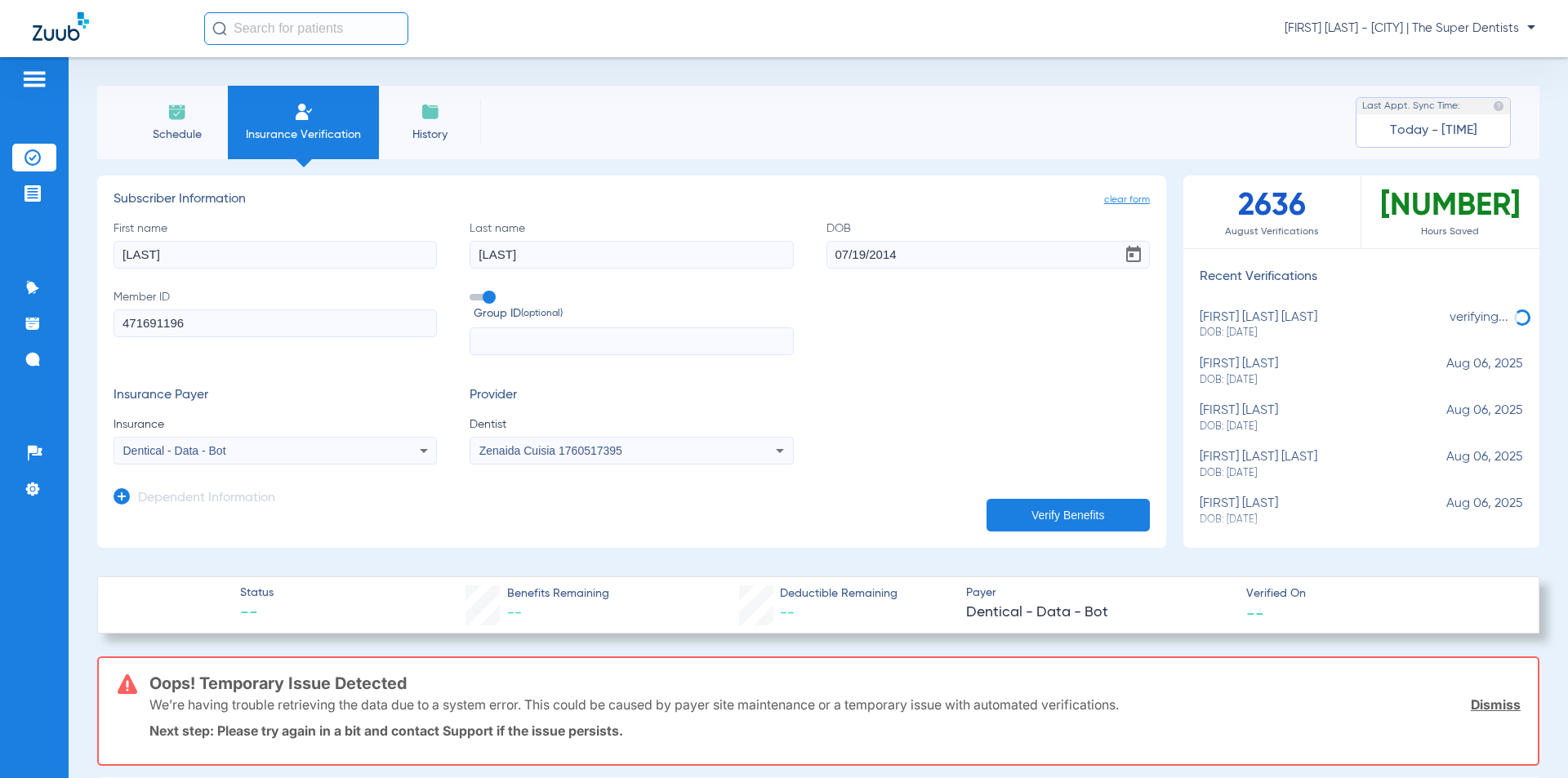 click on "Verify Benefits" 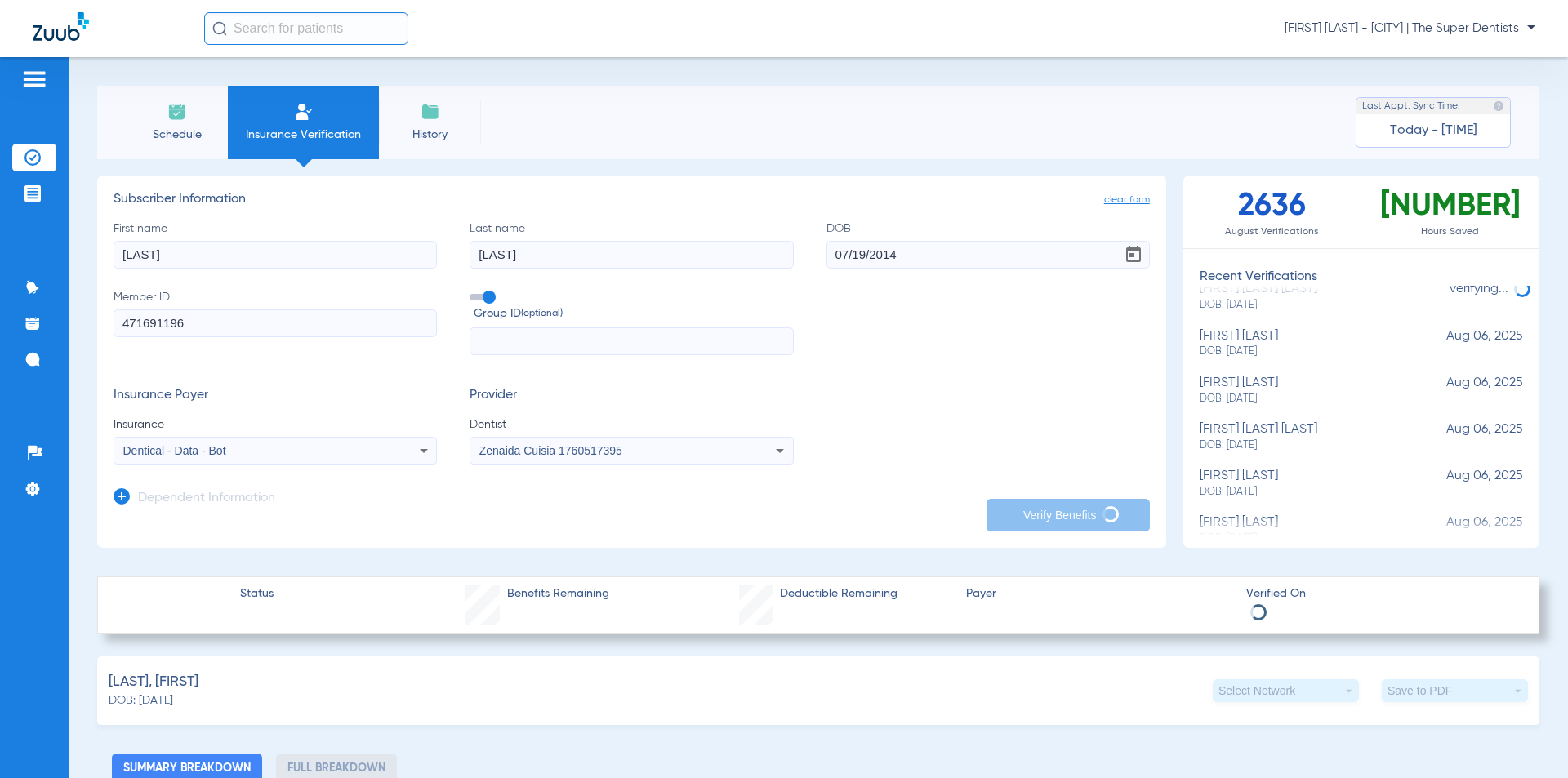 scroll, scrollTop: 0, scrollLeft: 0, axis: both 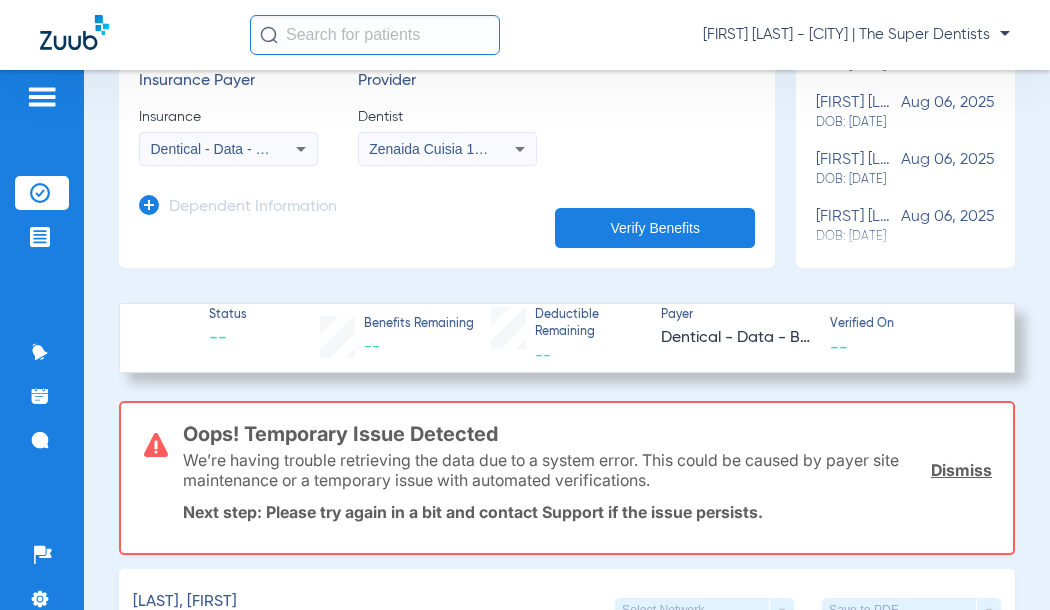 click on "Verify Benefits" 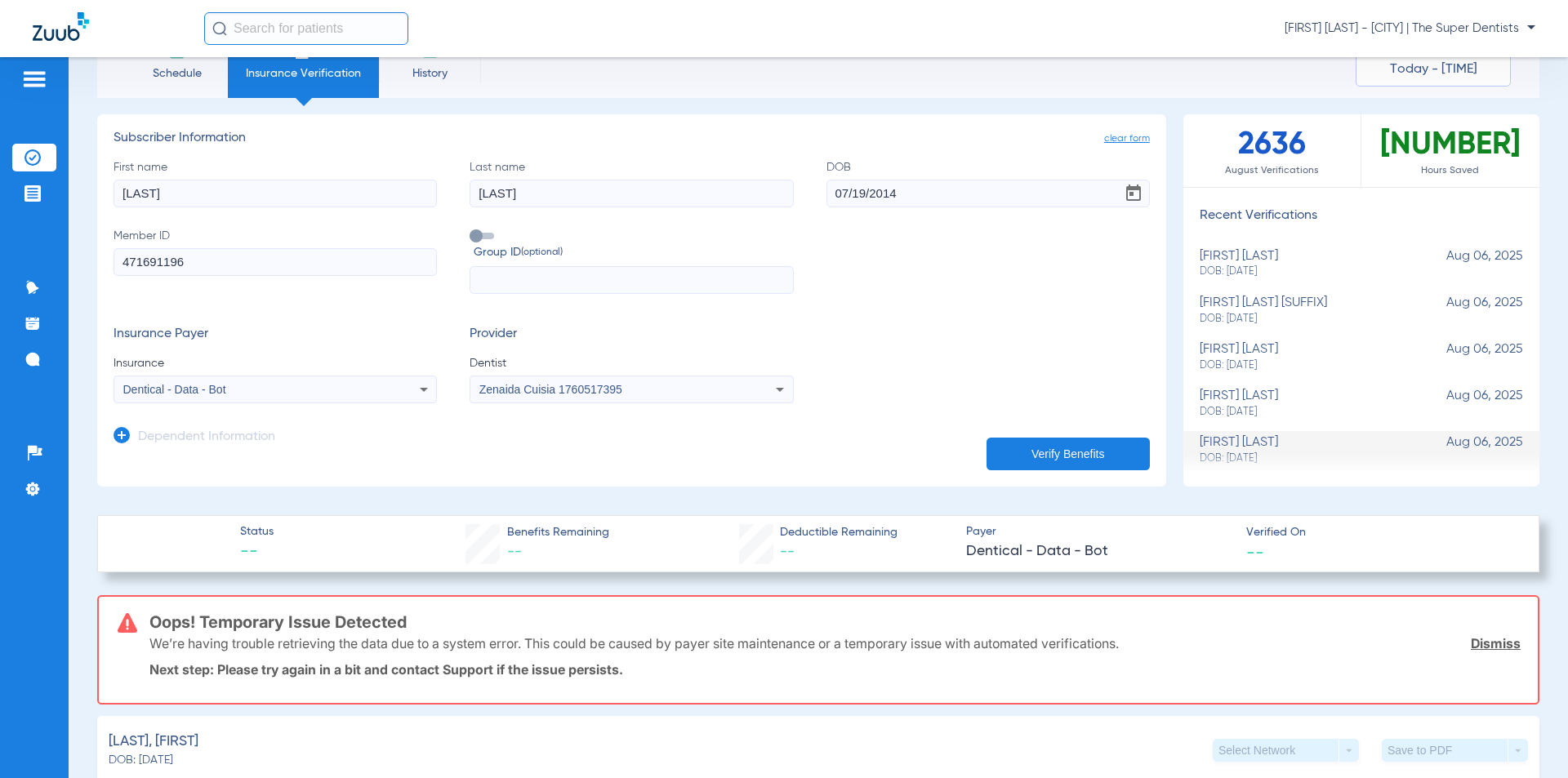 scroll, scrollTop: 0, scrollLeft: 0, axis: both 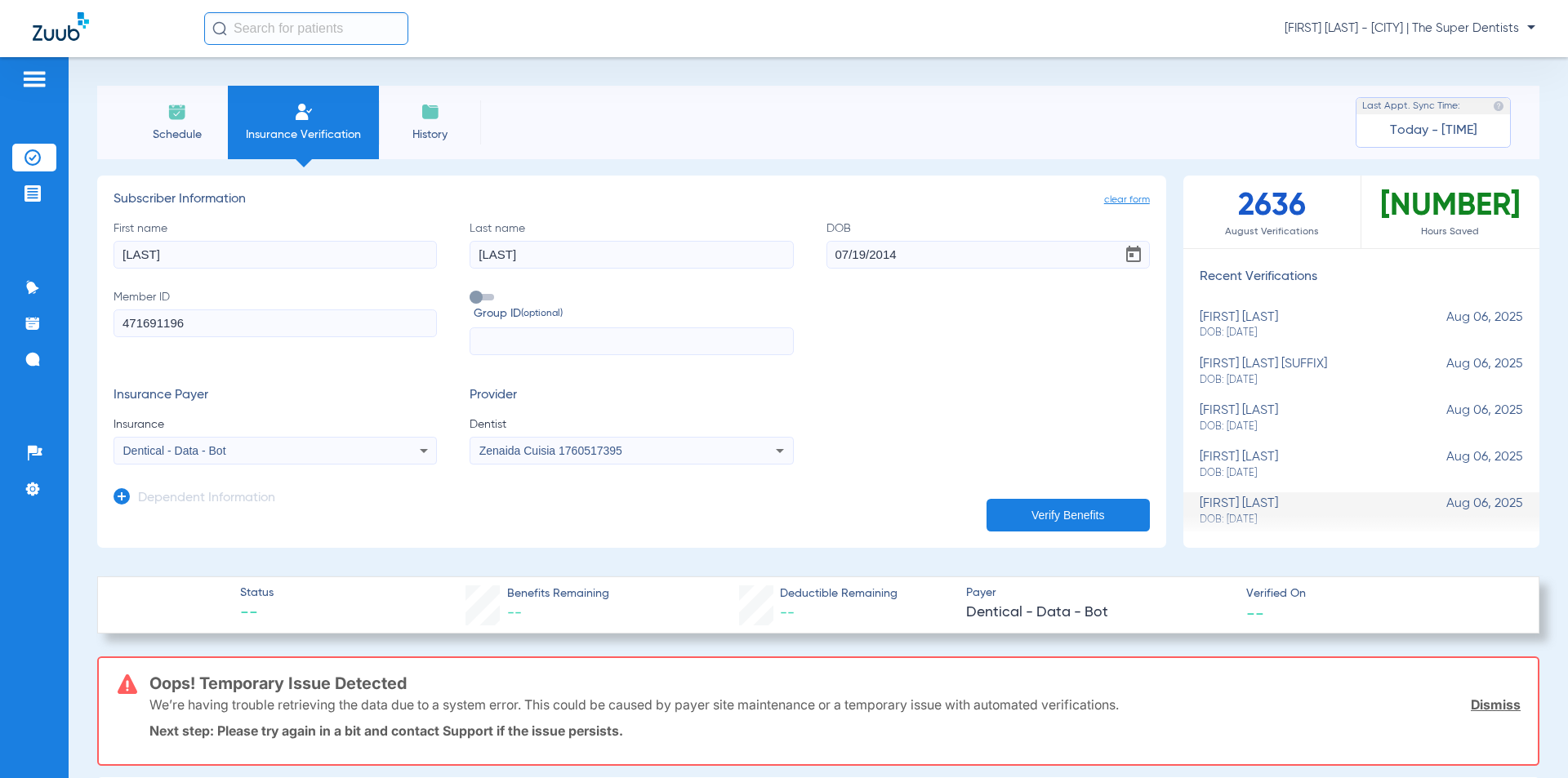 click on "Verify Benefits" 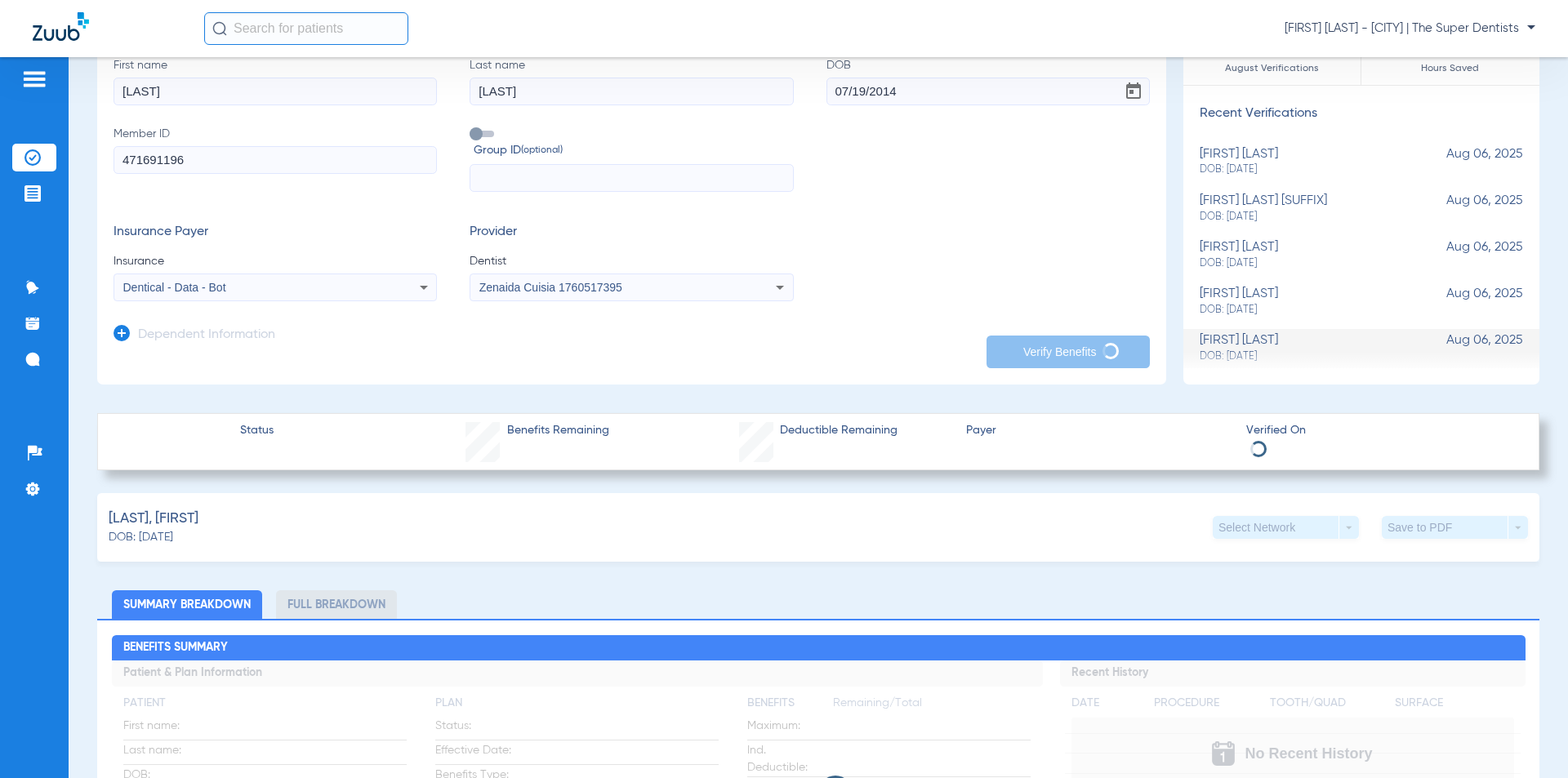 scroll, scrollTop: 0, scrollLeft: 0, axis: both 